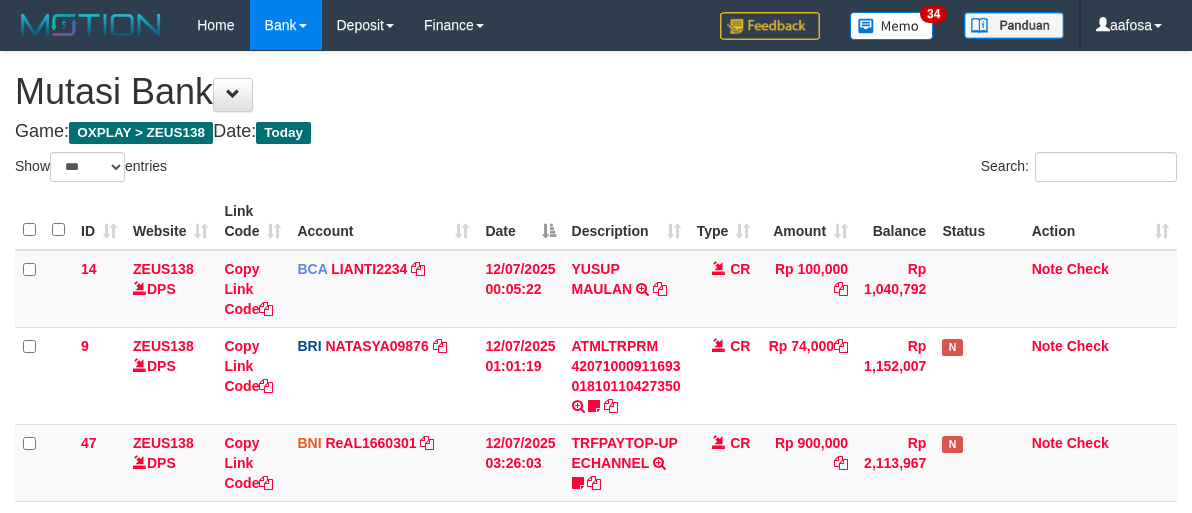 select on "***" 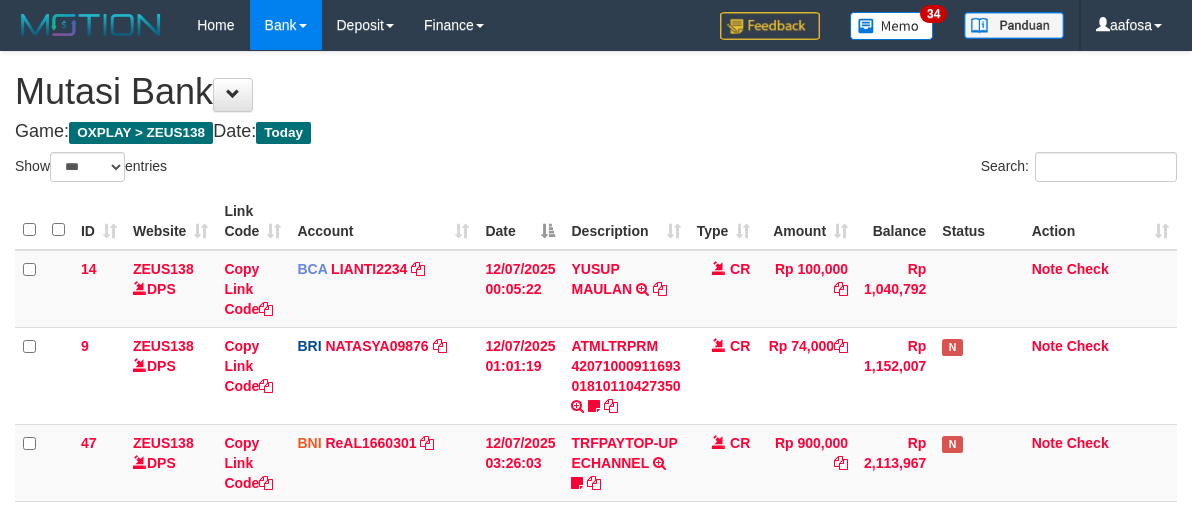 scroll, scrollTop: 240, scrollLeft: 0, axis: vertical 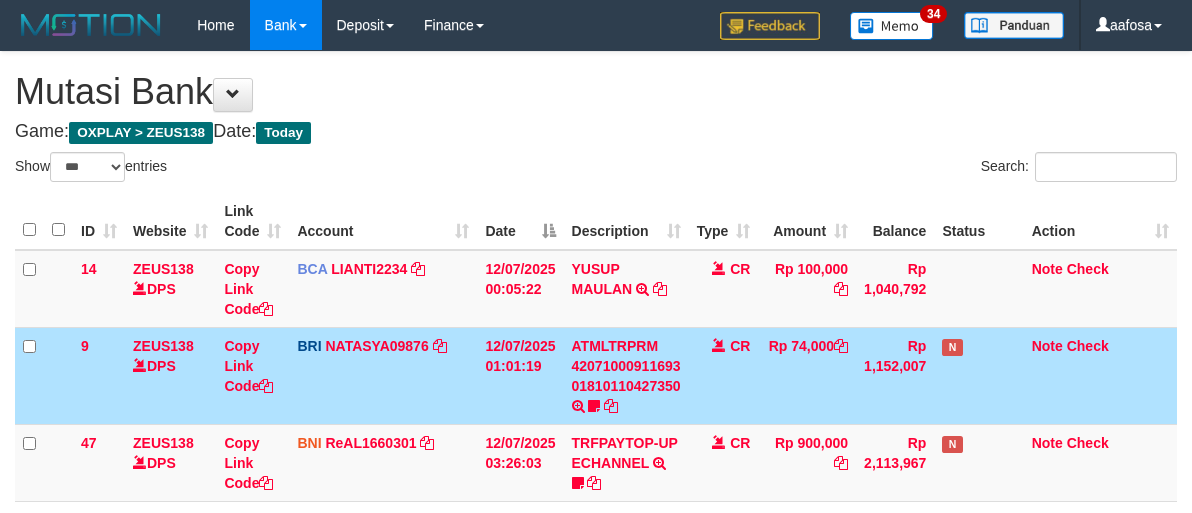 select on "***" 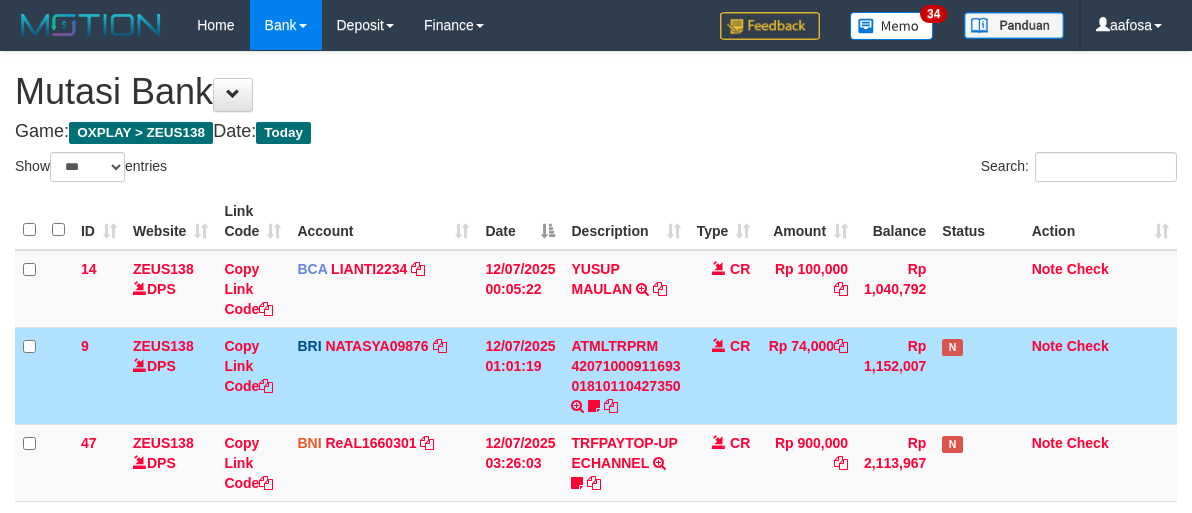 scroll, scrollTop: 240, scrollLeft: 0, axis: vertical 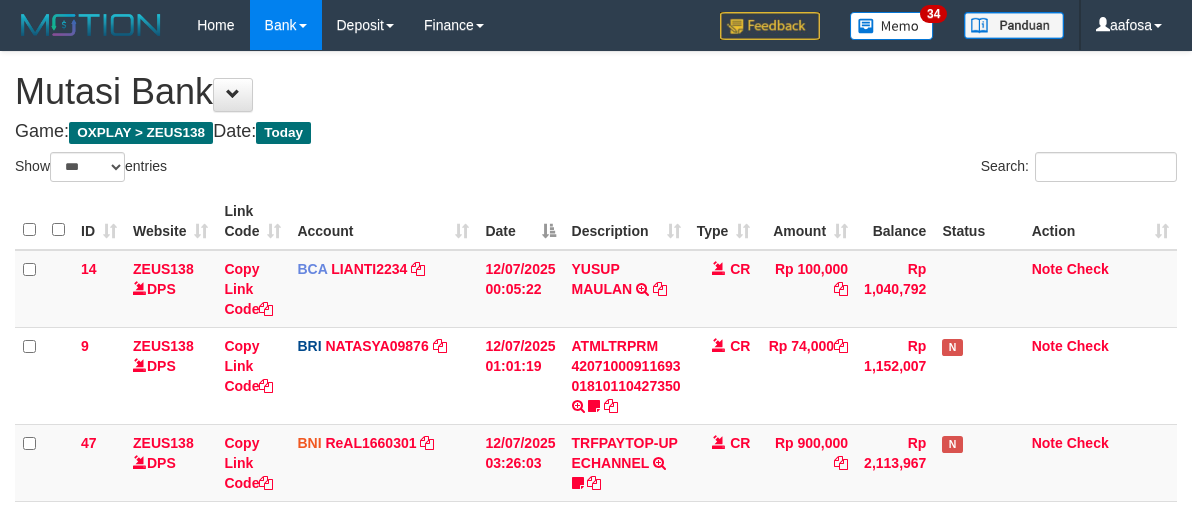 select on "***" 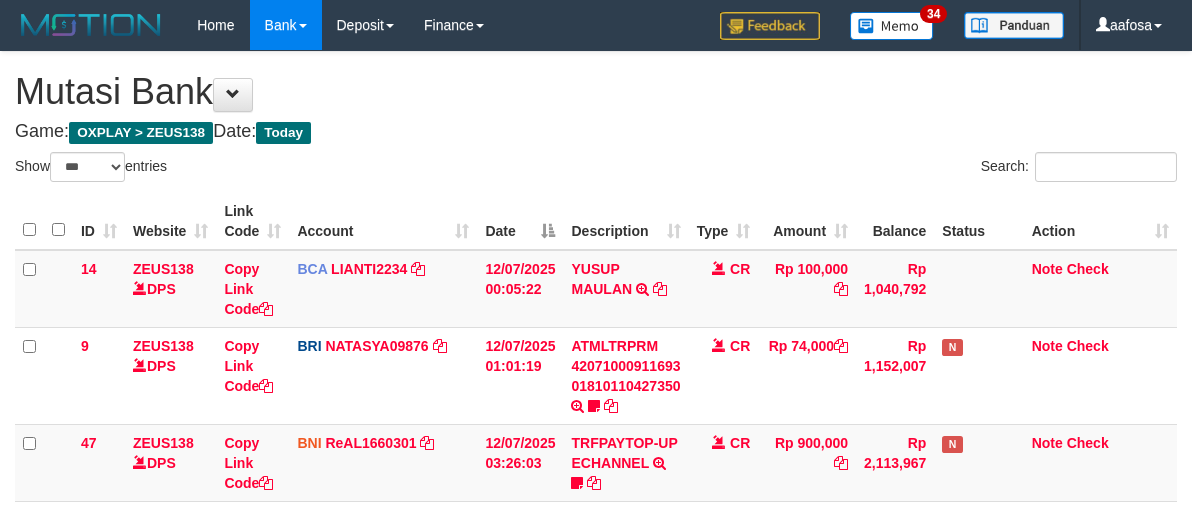 scroll, scrollTop: 240, scrollLeft: 0, axis: vertical 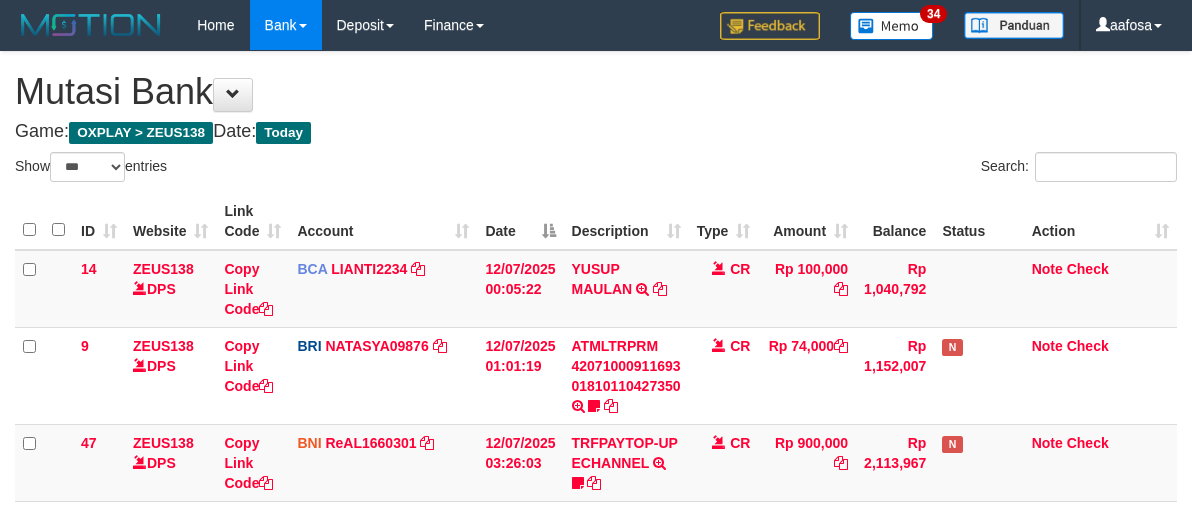 select on "***" 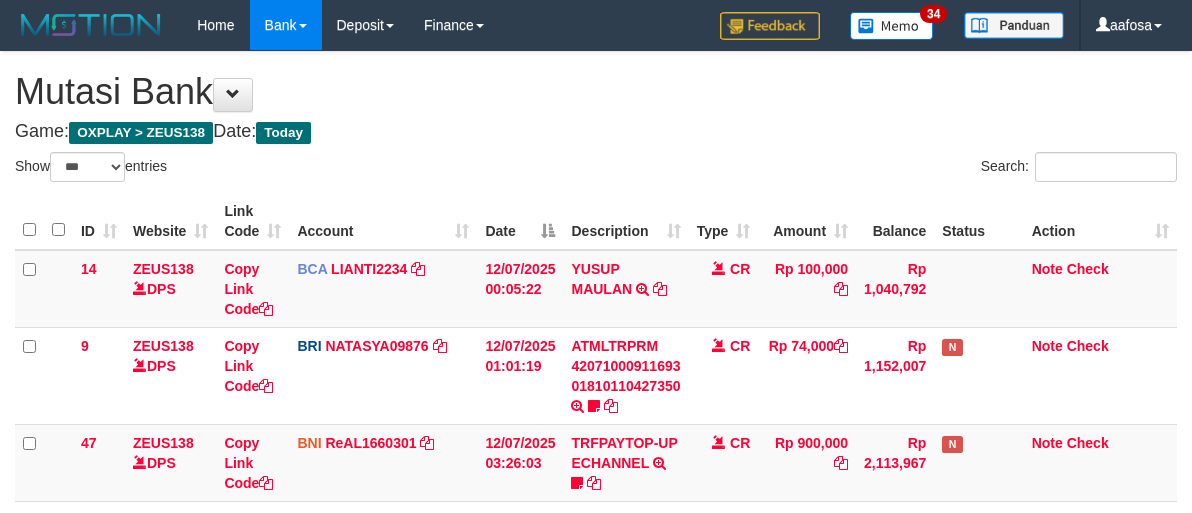 scroll, scrollTop: 240, scrollLeft: 0, axis: vertical 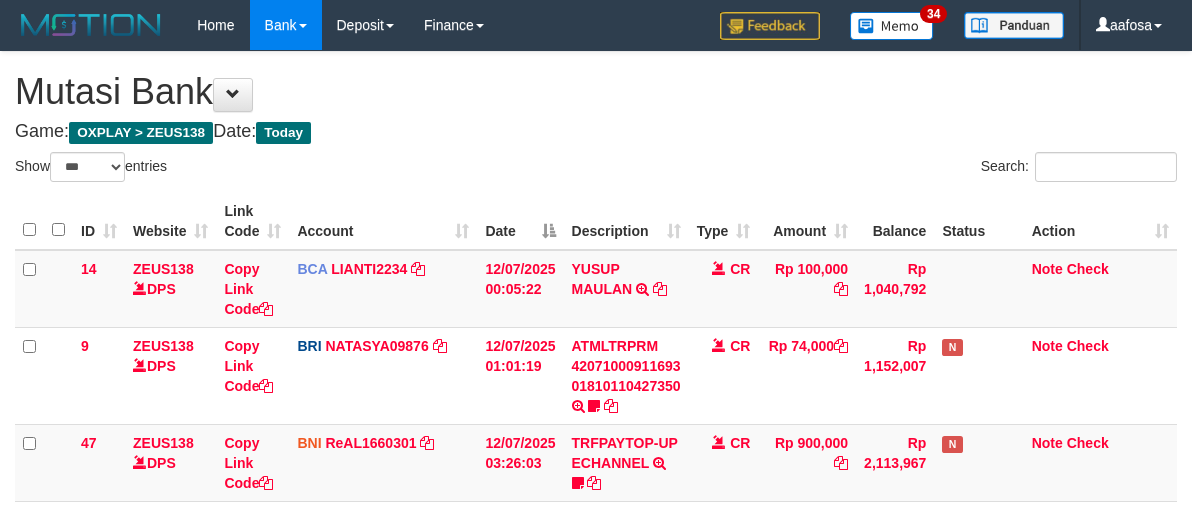select on "***" 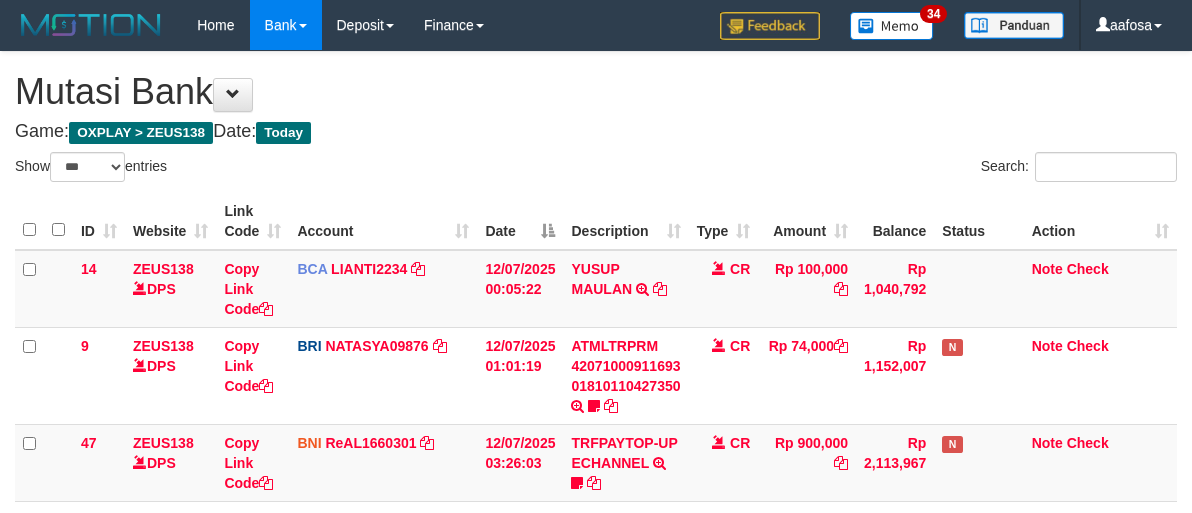 scroll, scrollTop: 240, scrollLeft: 0, axis: vertical 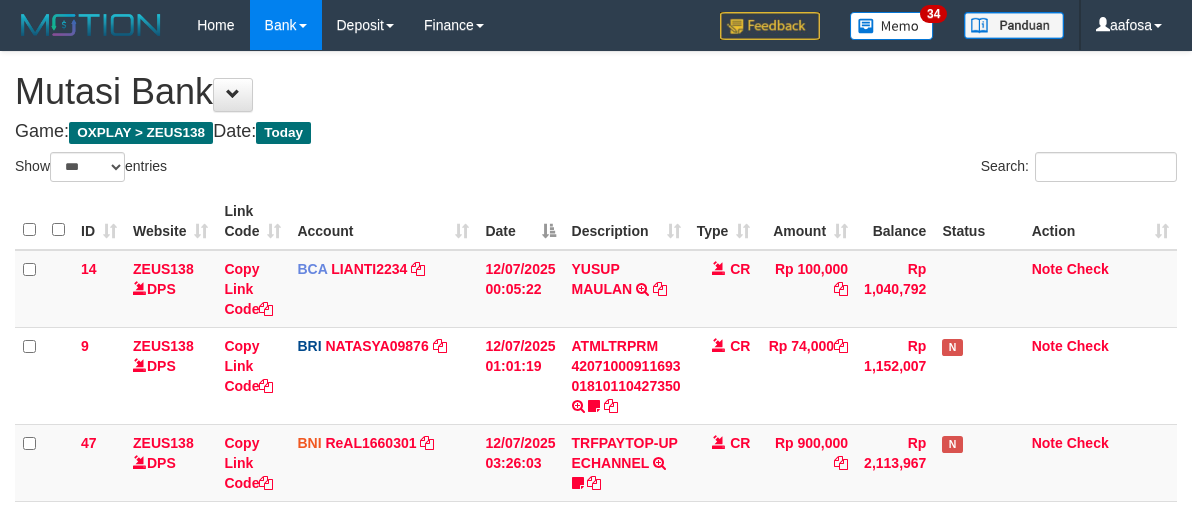 select on "***" 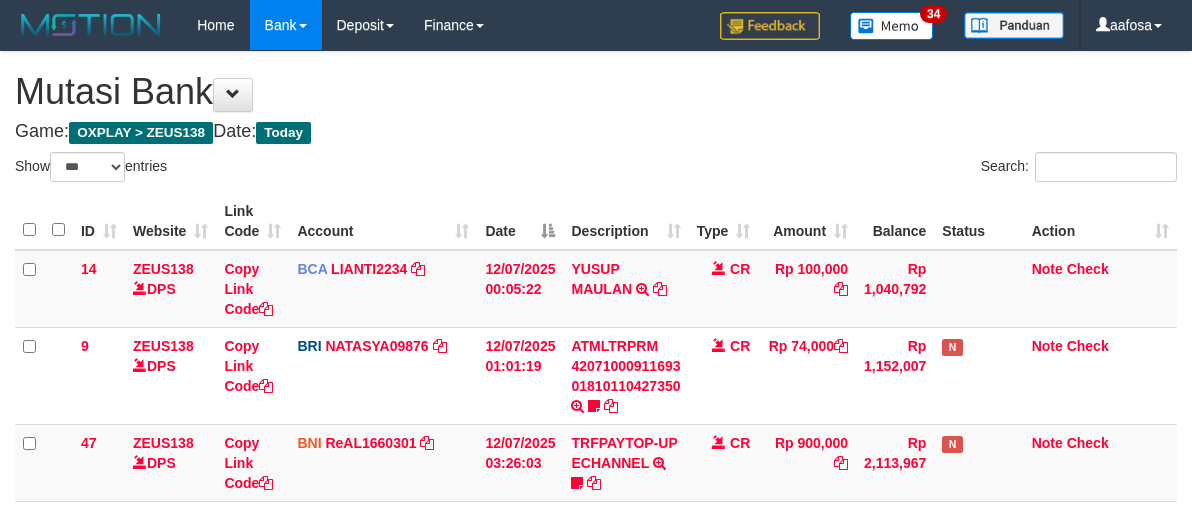 scroll, scrollTop: 240, scrollLeft: 0, axis: vertical 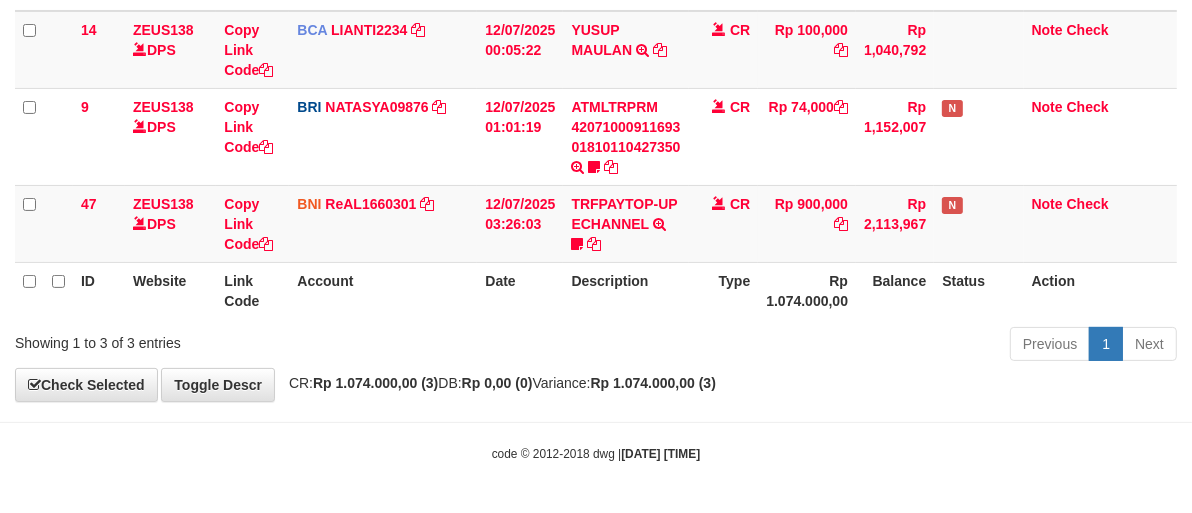 click on "CR" at bounding box center [724, 136] 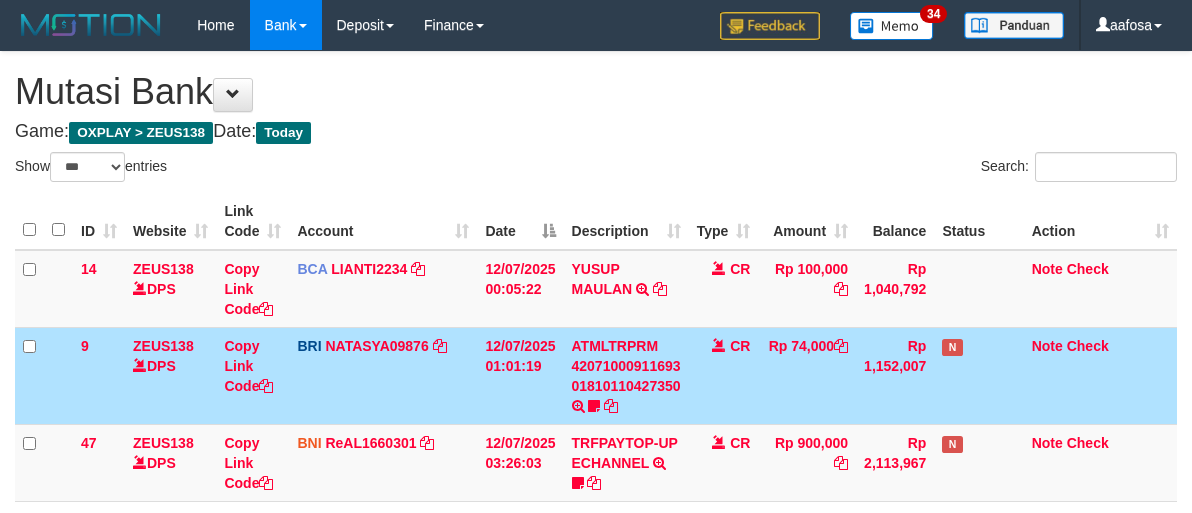 select on "***" 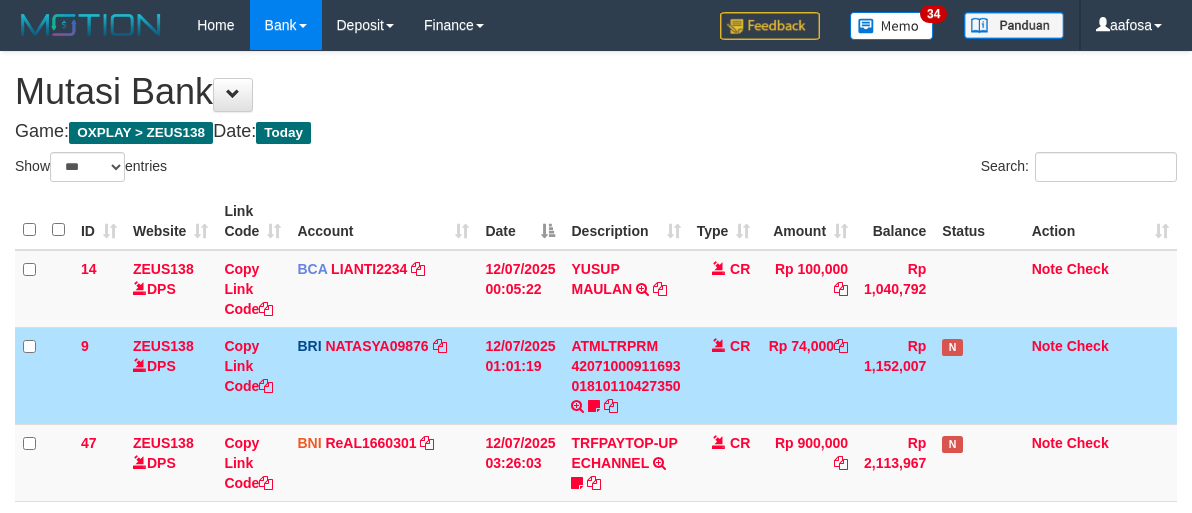 scroll, scrollTop: 240, scrollLeft: 0, axis: vertical 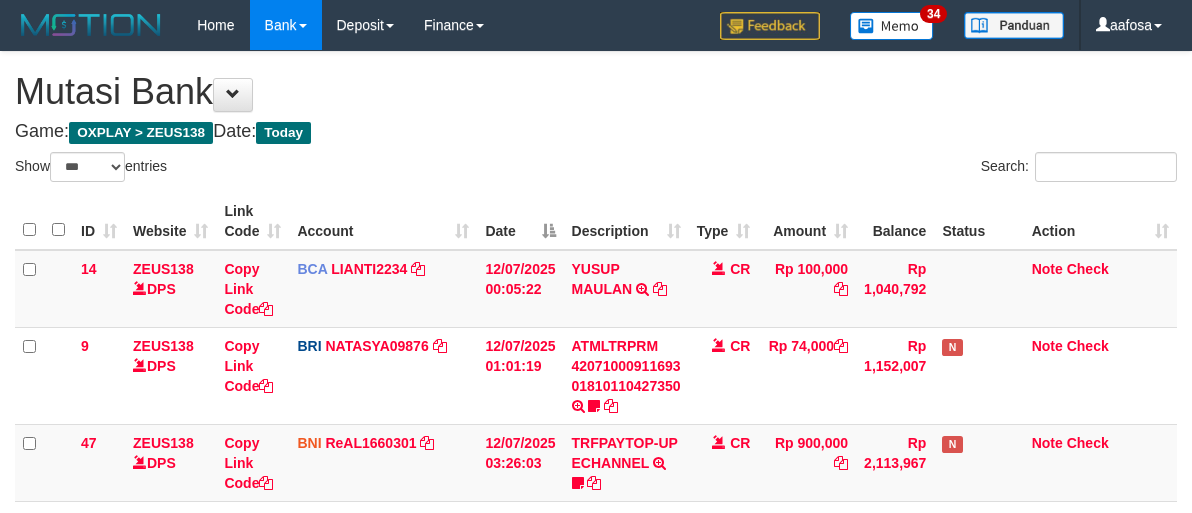 select on "***" 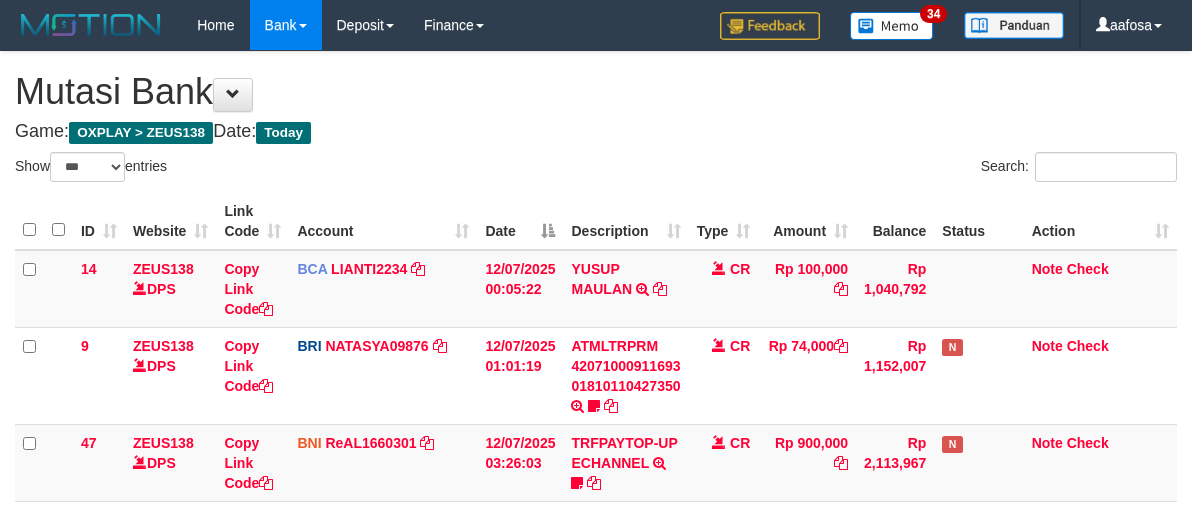 scroll, scrollTop: 240, scrollLeft: 0, axis: vertical 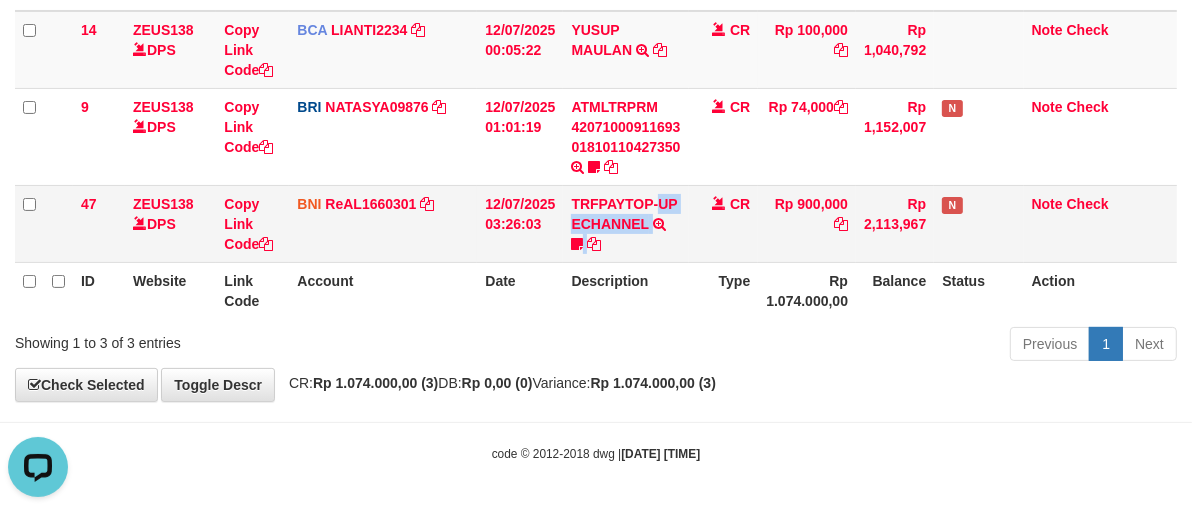 drag, startPoint x: 701, startPoint y: 204, endPoint x: 741, endPoint y: 211, distance: 40.60788 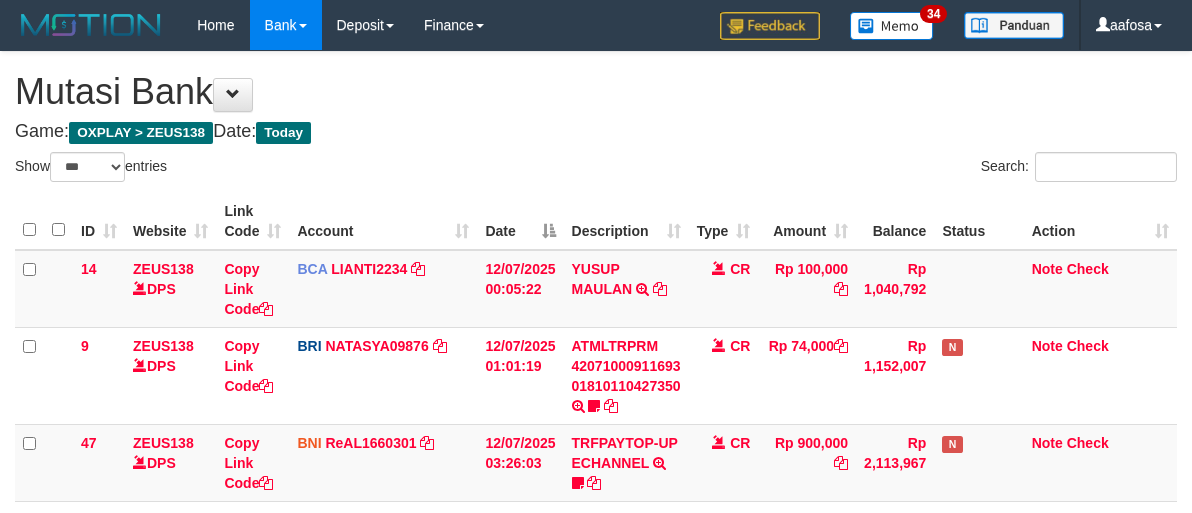 select on "***" 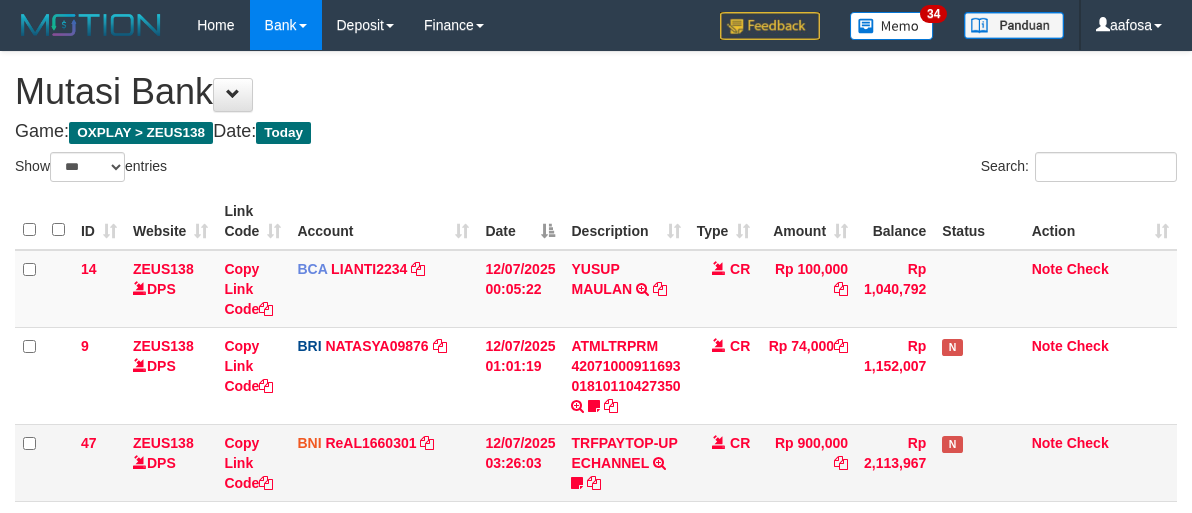 scroll, scrollTop: 240, scrollLeft: 0, axis: vertical 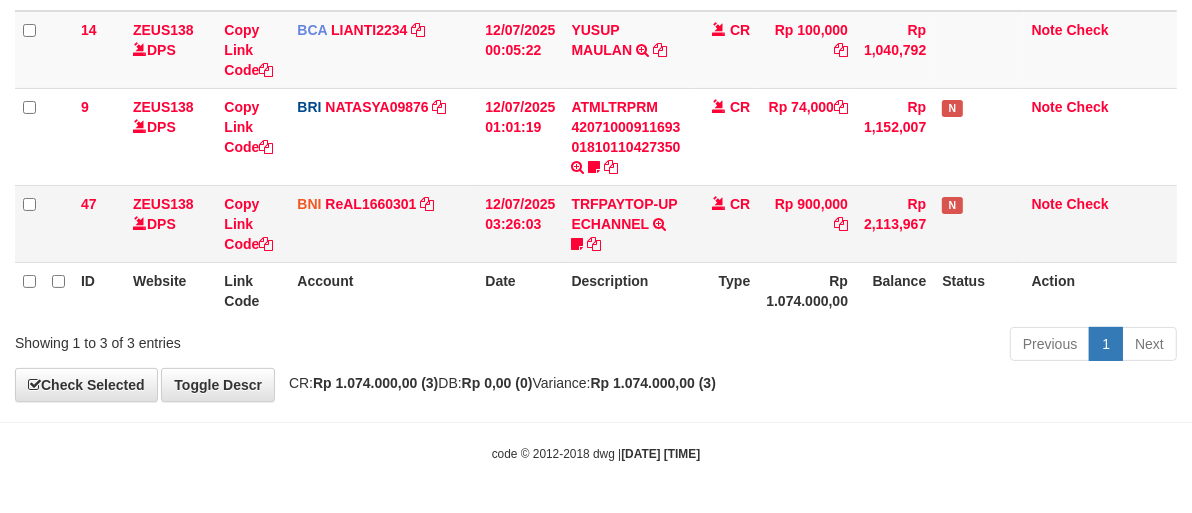 click on "CR" at bounding box center [724, 223] 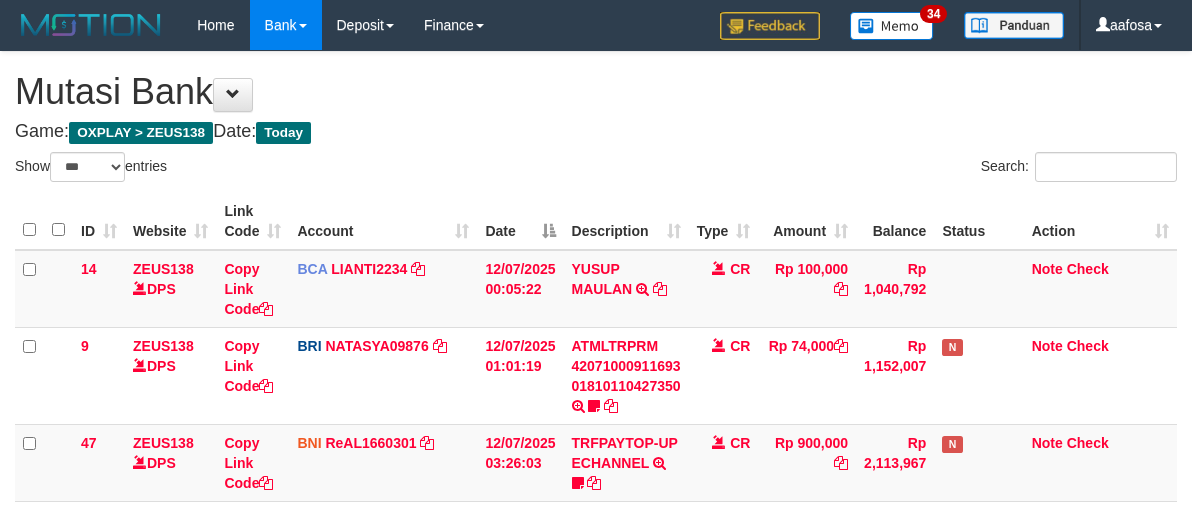 select on "***" 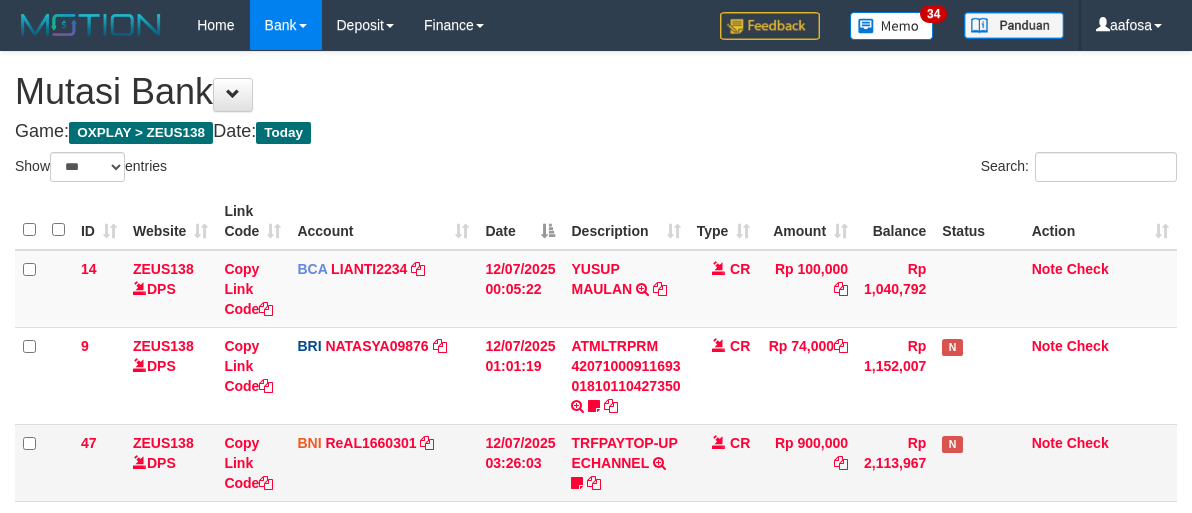 scroll, scrollTop: 240, scrollLeft: 0, axis: vertical 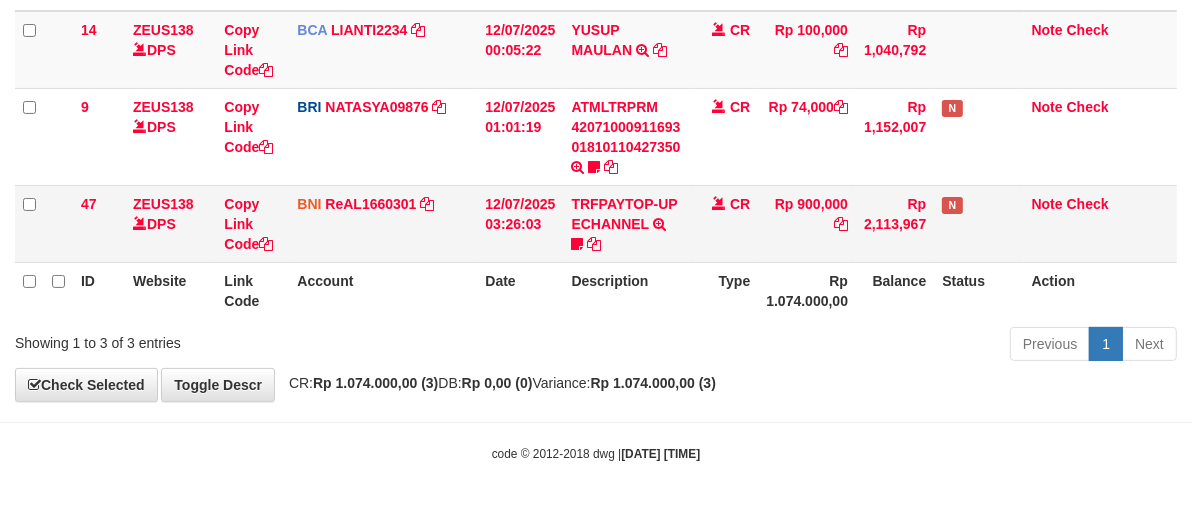 click on "CR" at bounding box center (724, 223) 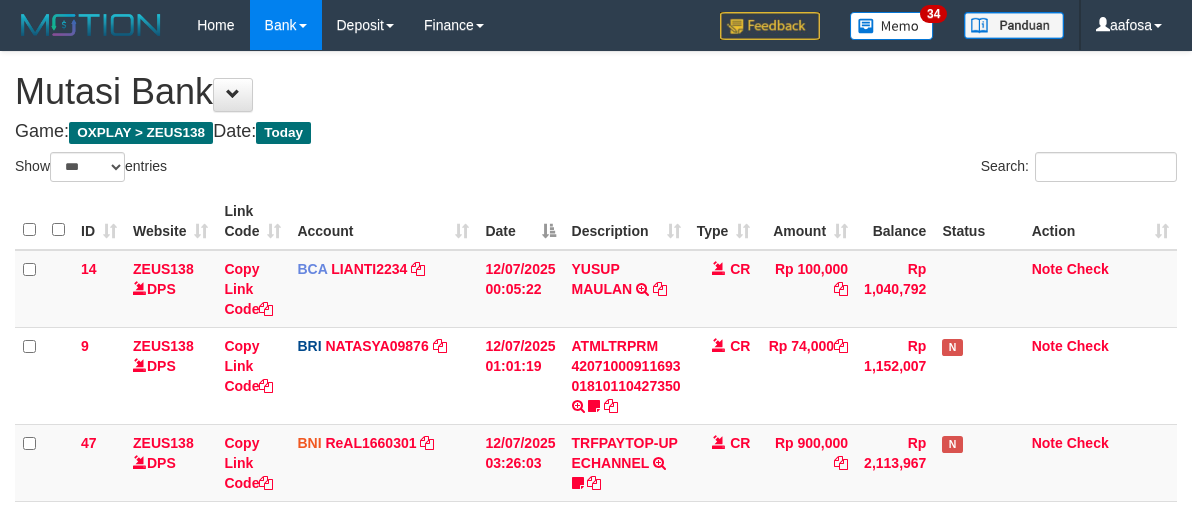 select on "***" 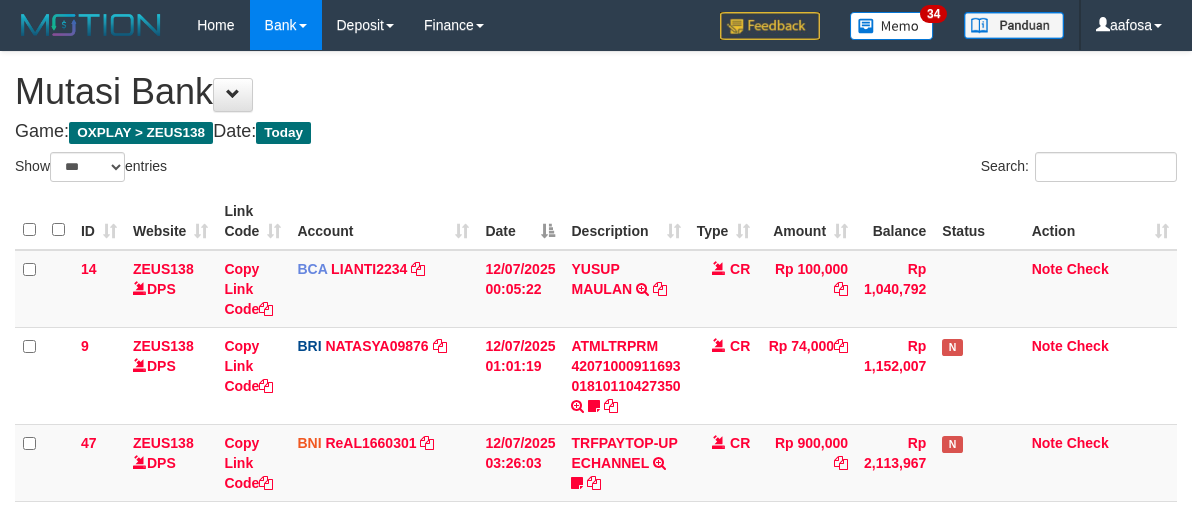 scroll, scrollTop: 240, scrollLeft: 0, axis: vertical 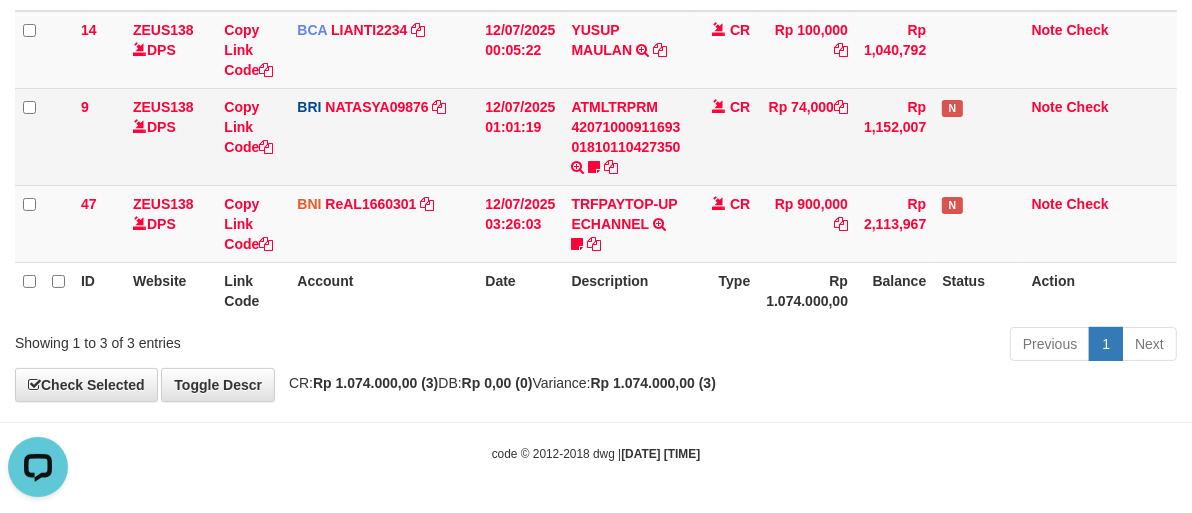 click on "Rp 74,000" at bounding box center (807, 136) 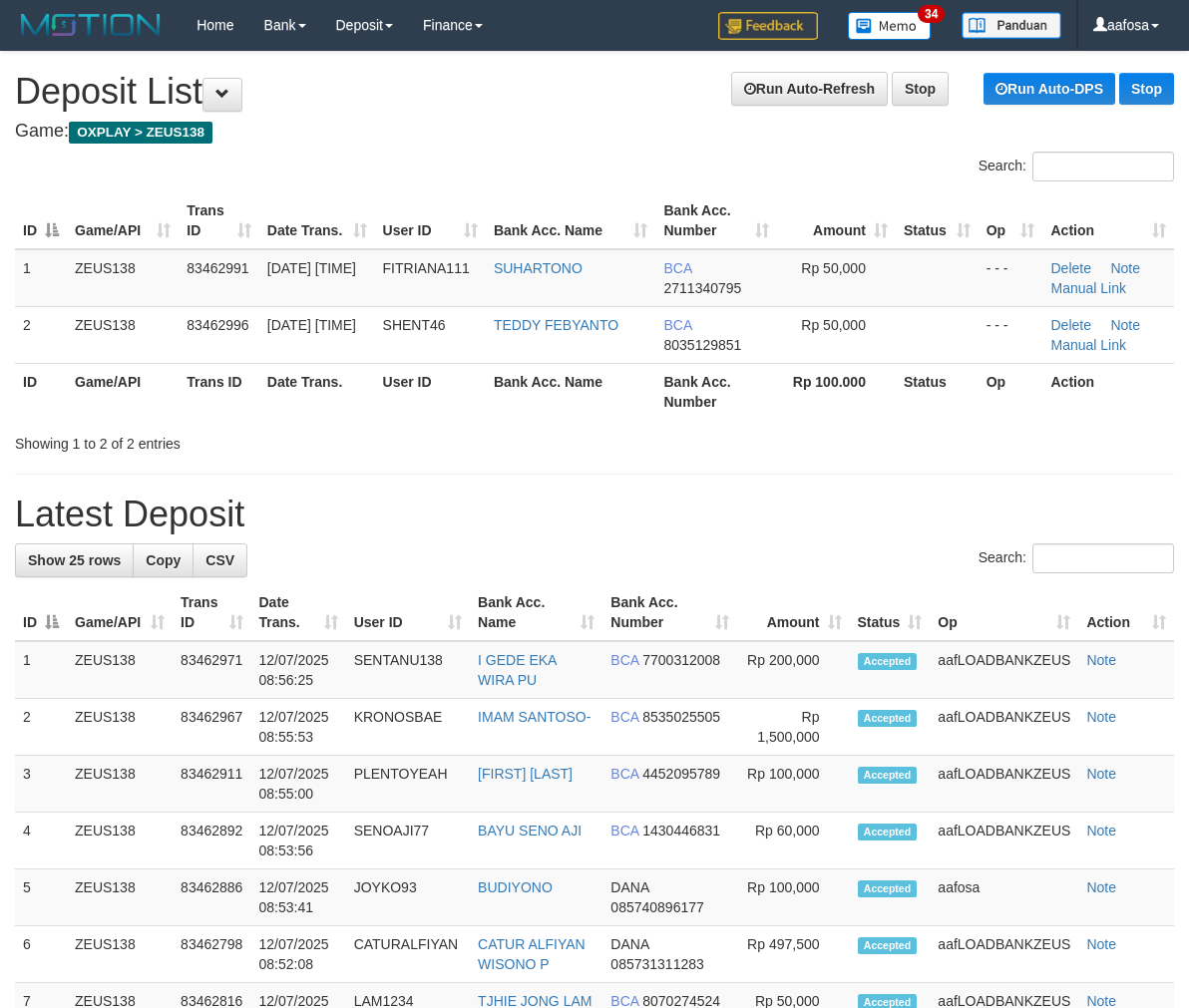 scroll, scrollTop: 0, scrollLeft: 0, axis: both 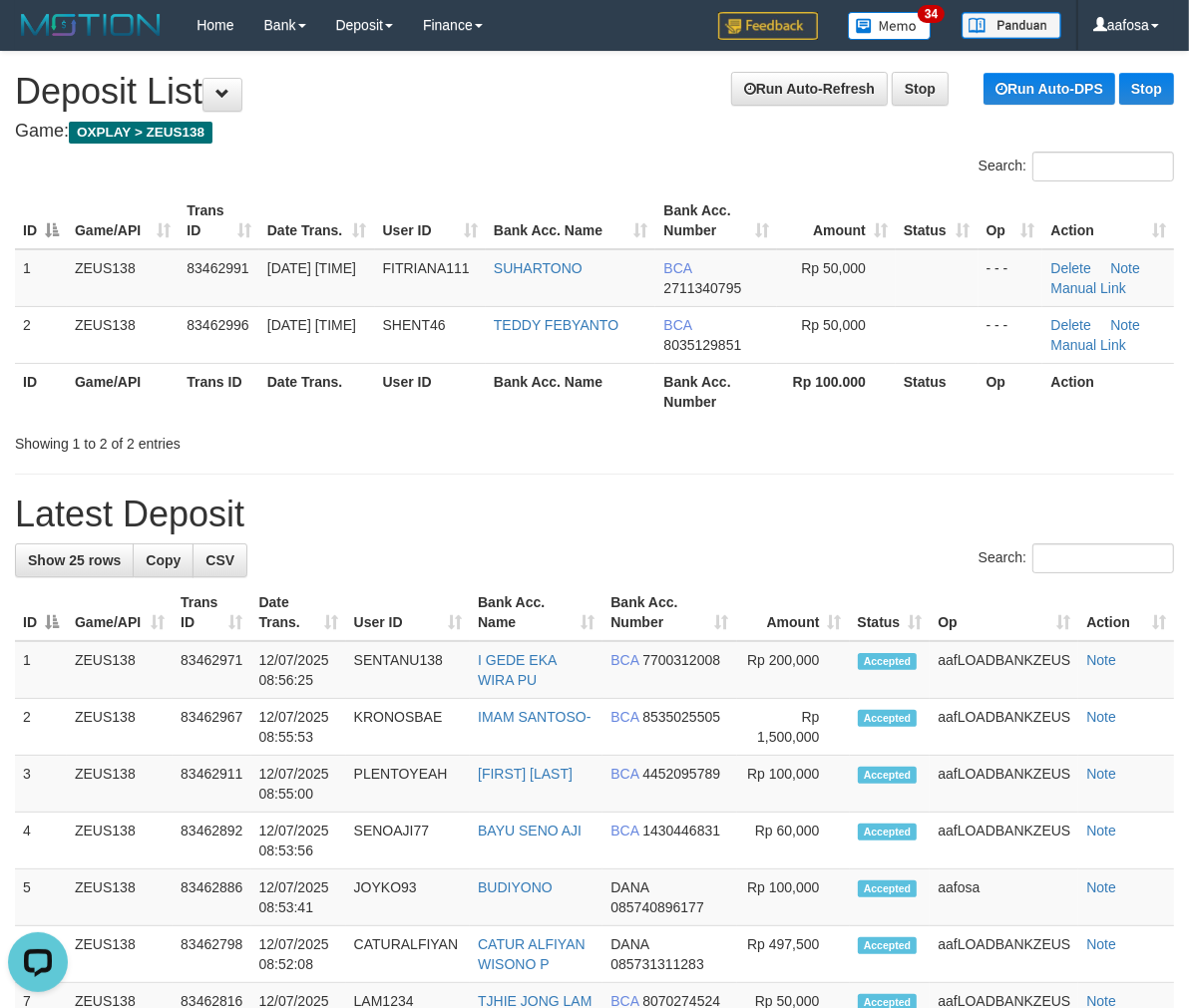 click on "**********" at bounding box center [594, 1124] 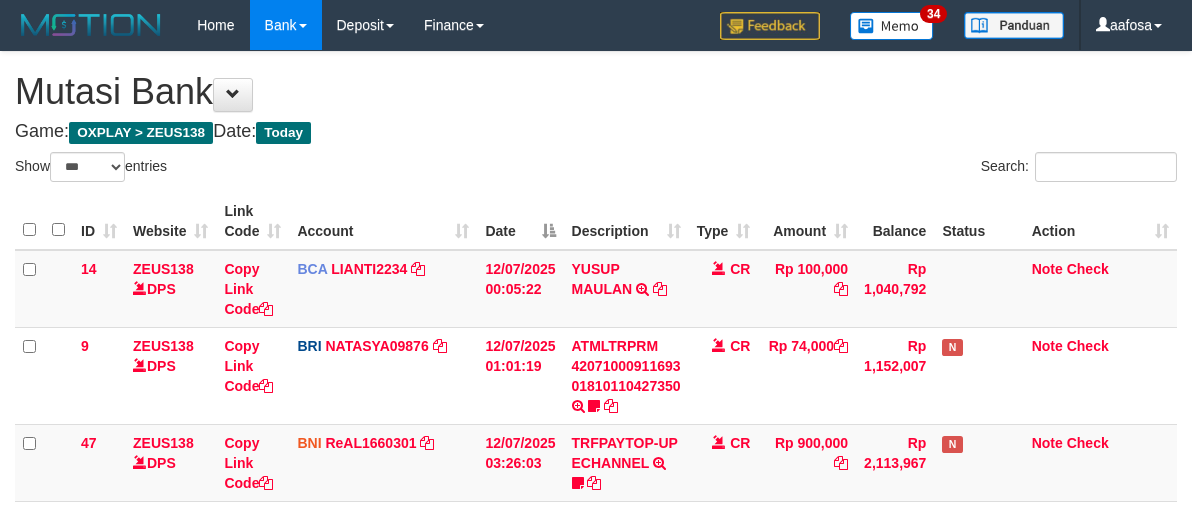 select on "***" 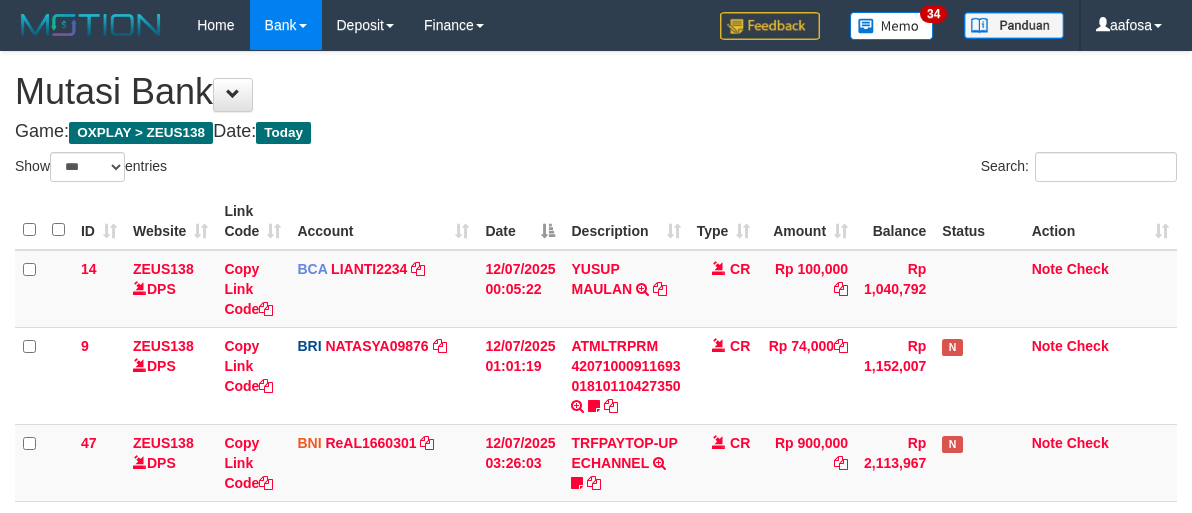 scroll, scrollTop: 240, scrollLeft: 0, axis: vertical 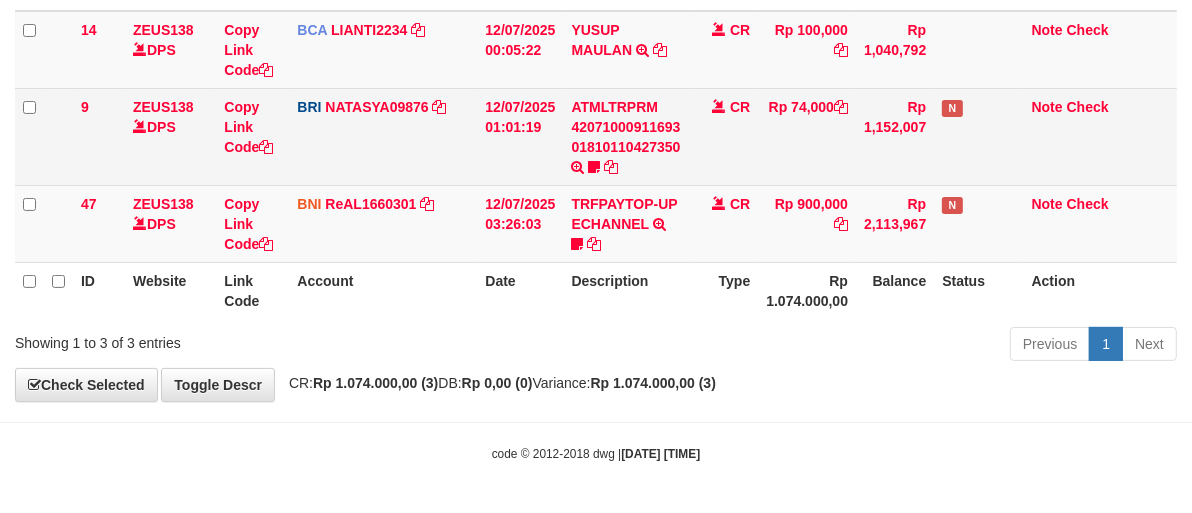 click on "Rp 74,000" at bounding box center (807, 136) 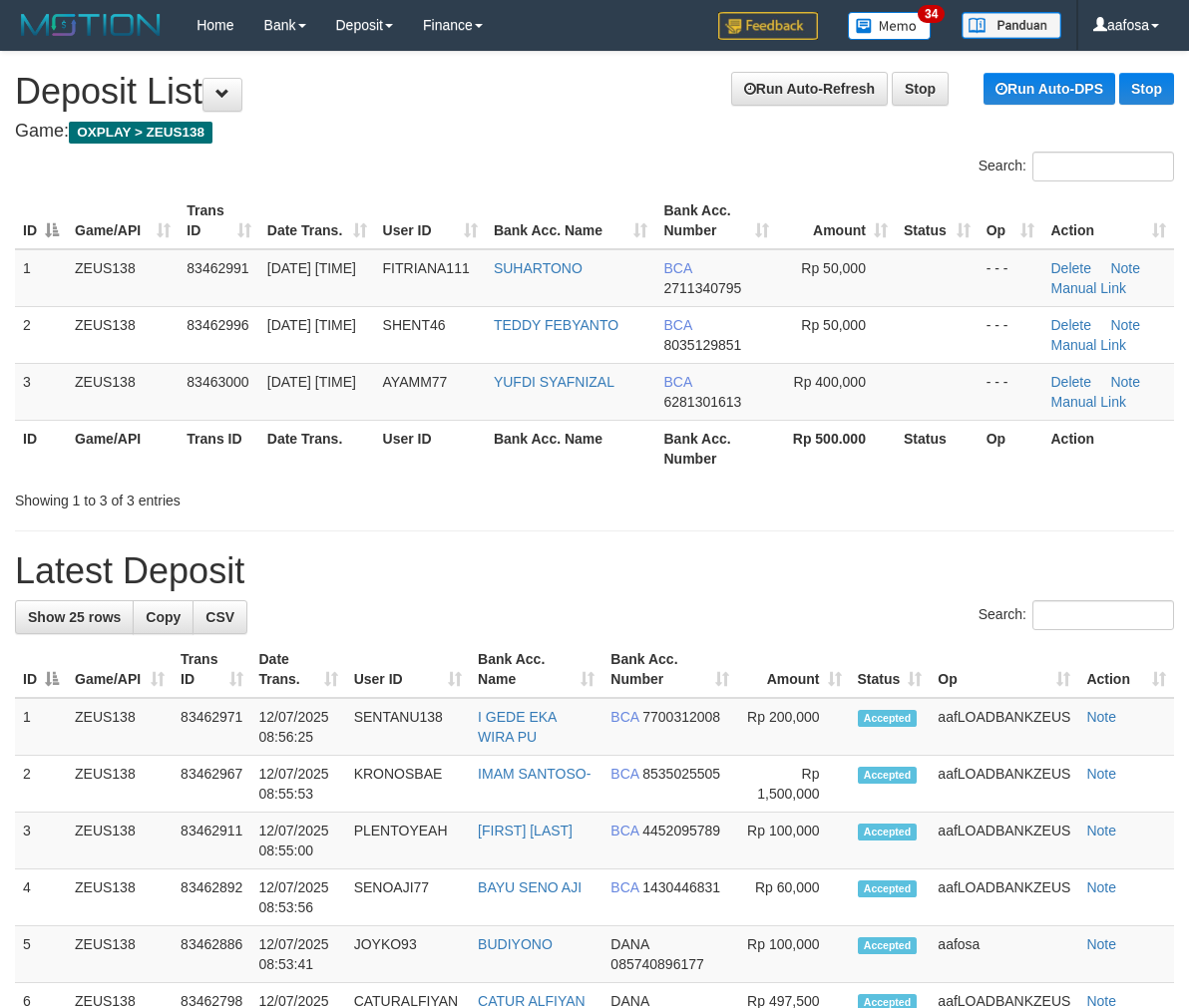 scroll, scrollTop: 0, scrollLeft: 0, axis: both 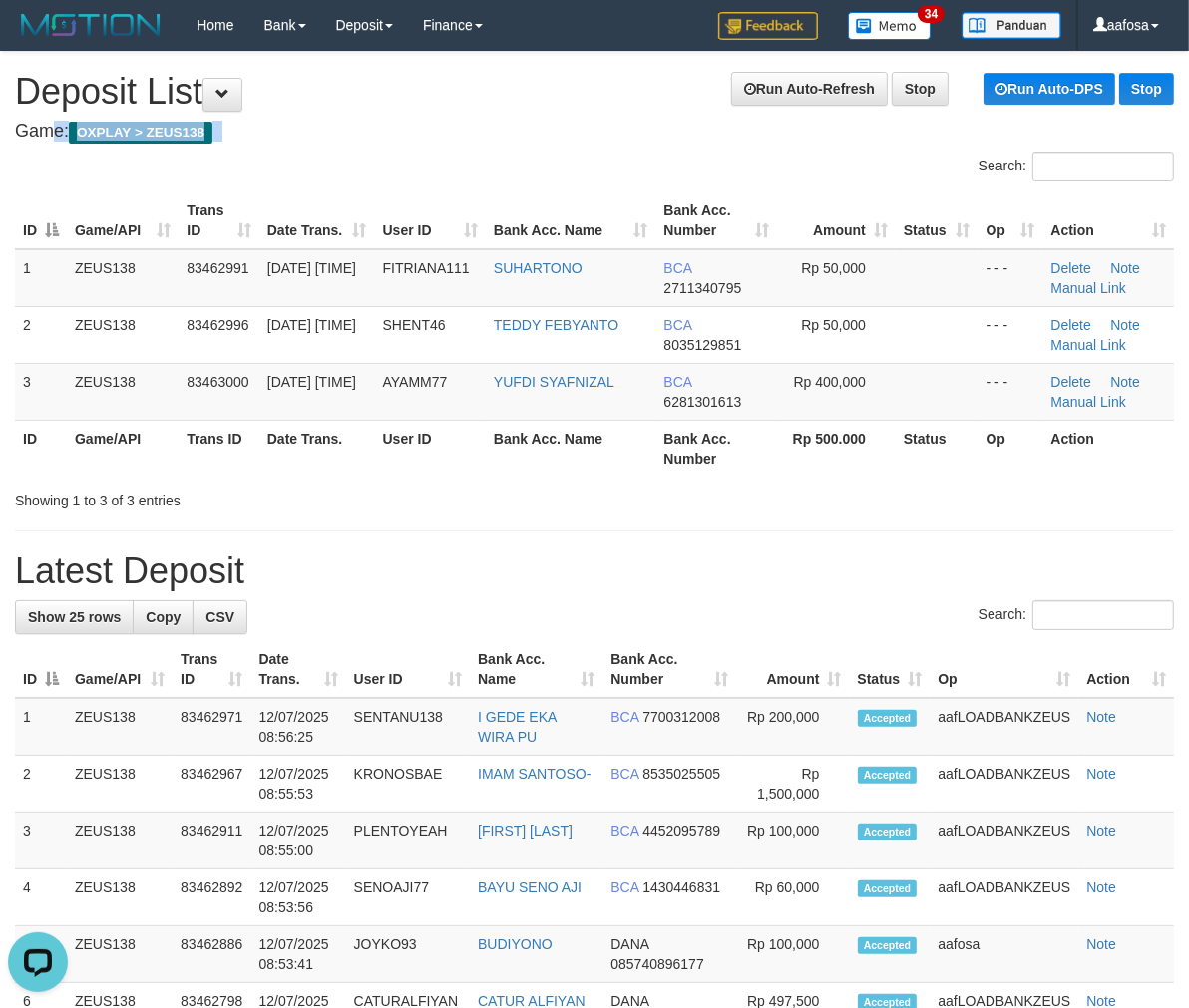 click on "**********" at bounding box center [594, 1152] 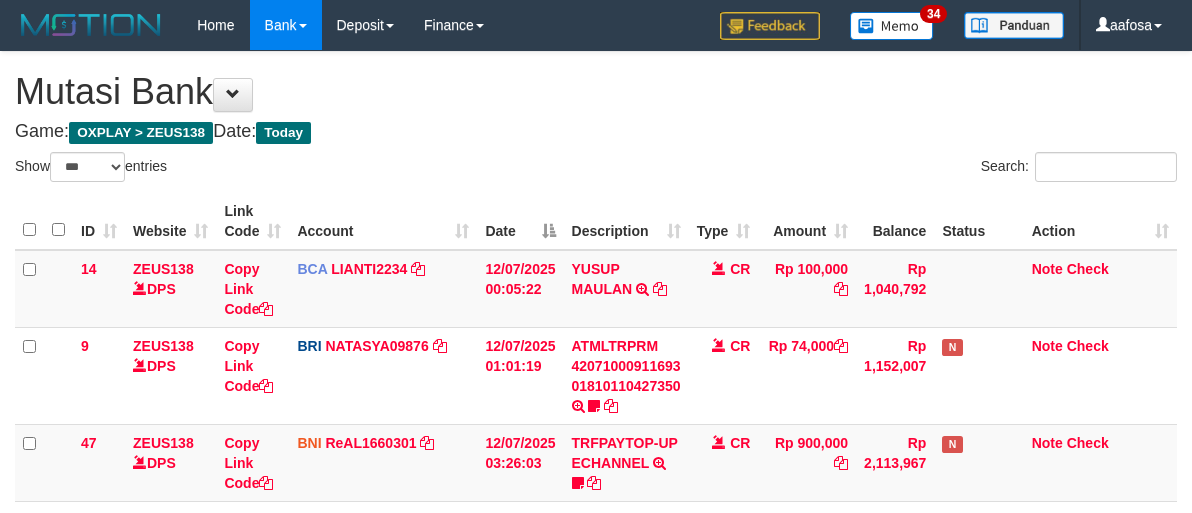 select on "***" 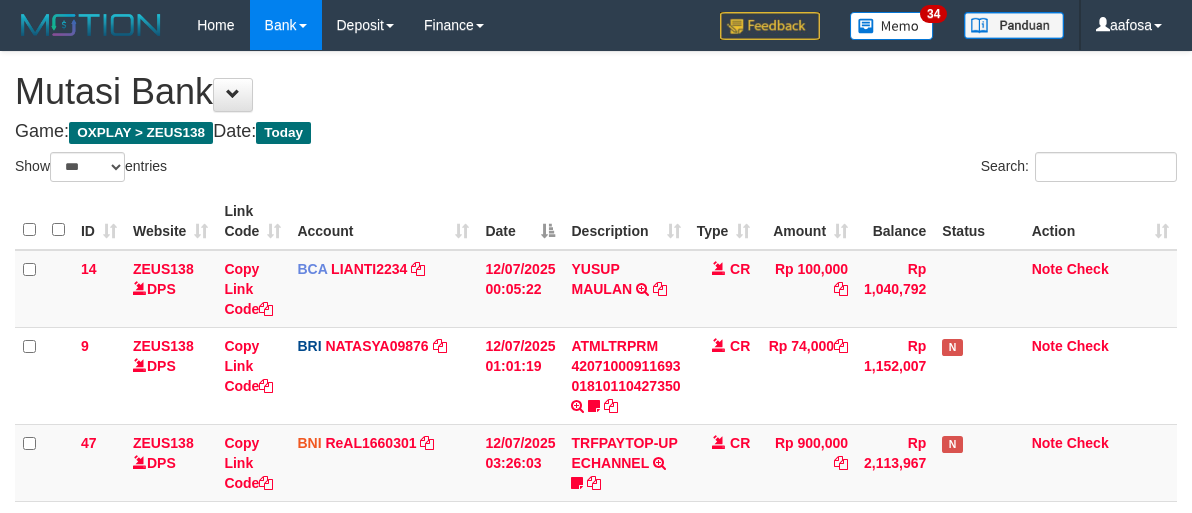 scroll, scrollTop: 240, scrollLeft: 0, axis: vertical 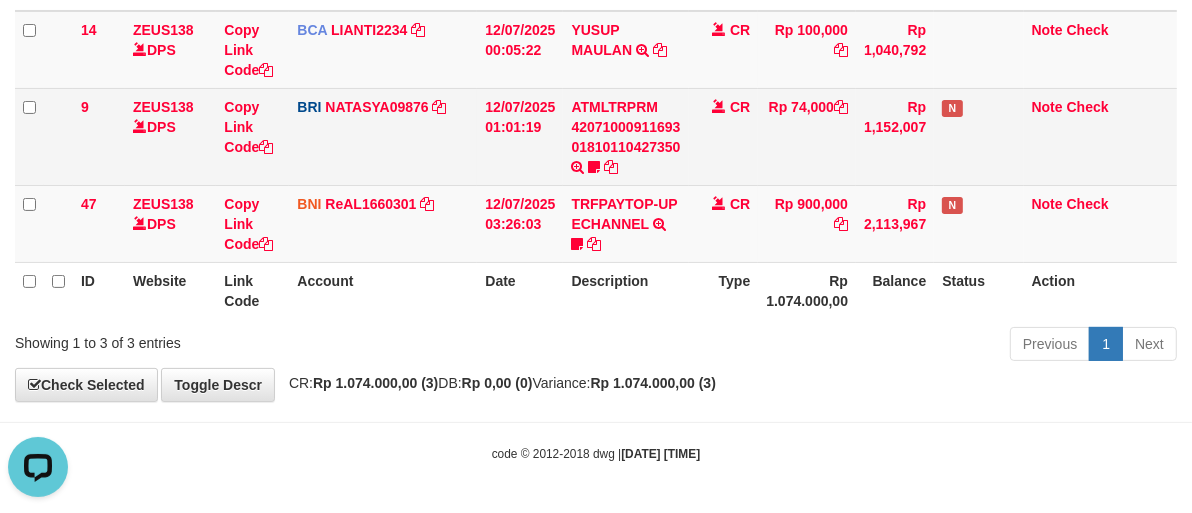 click on "N" at bounding box center [978, 136] 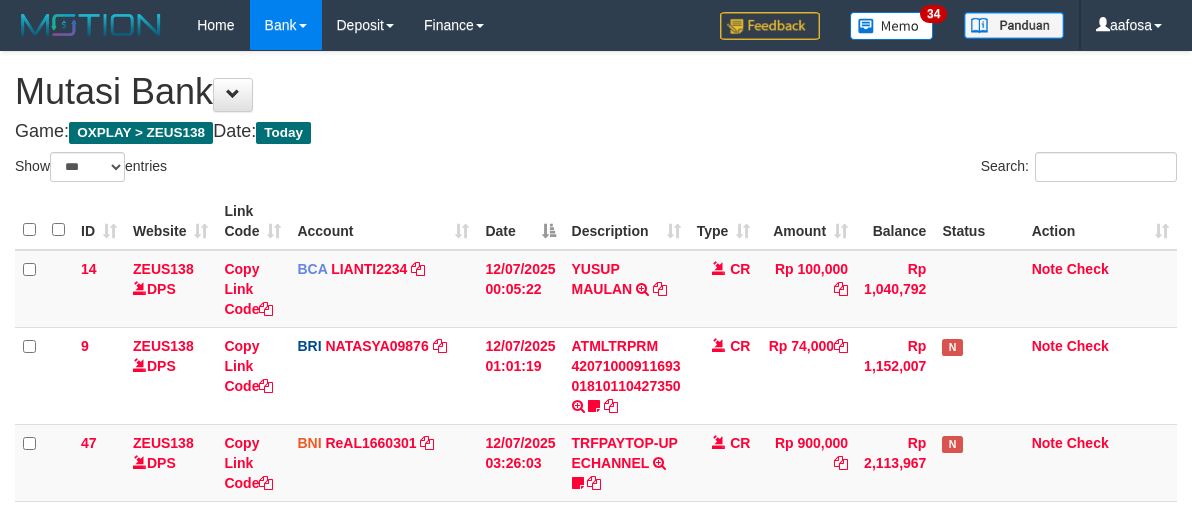 select on "***" 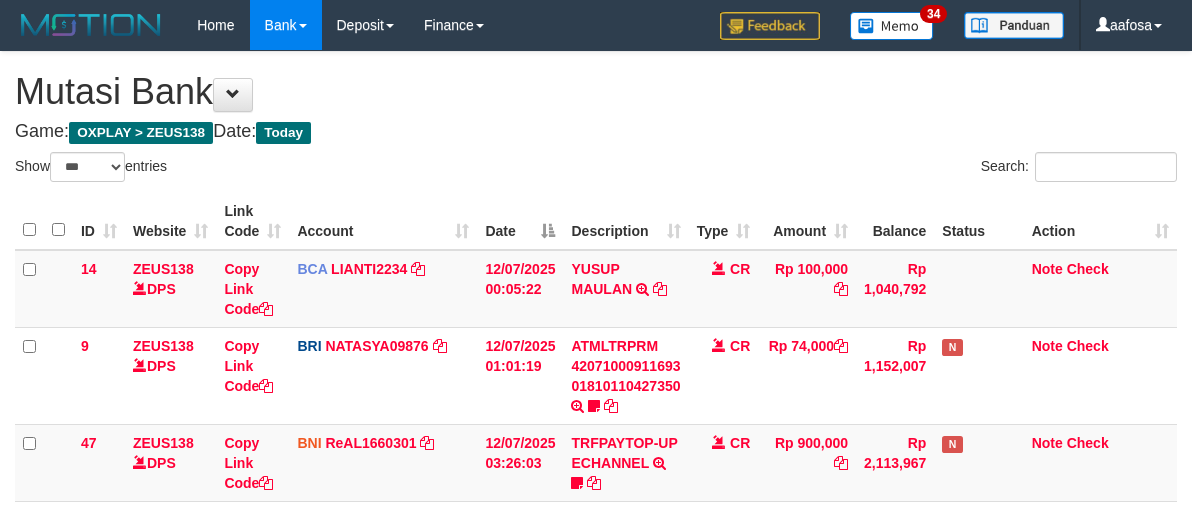 scroll, scrollTop: 240, scrollLeft: 0, axis: vertical 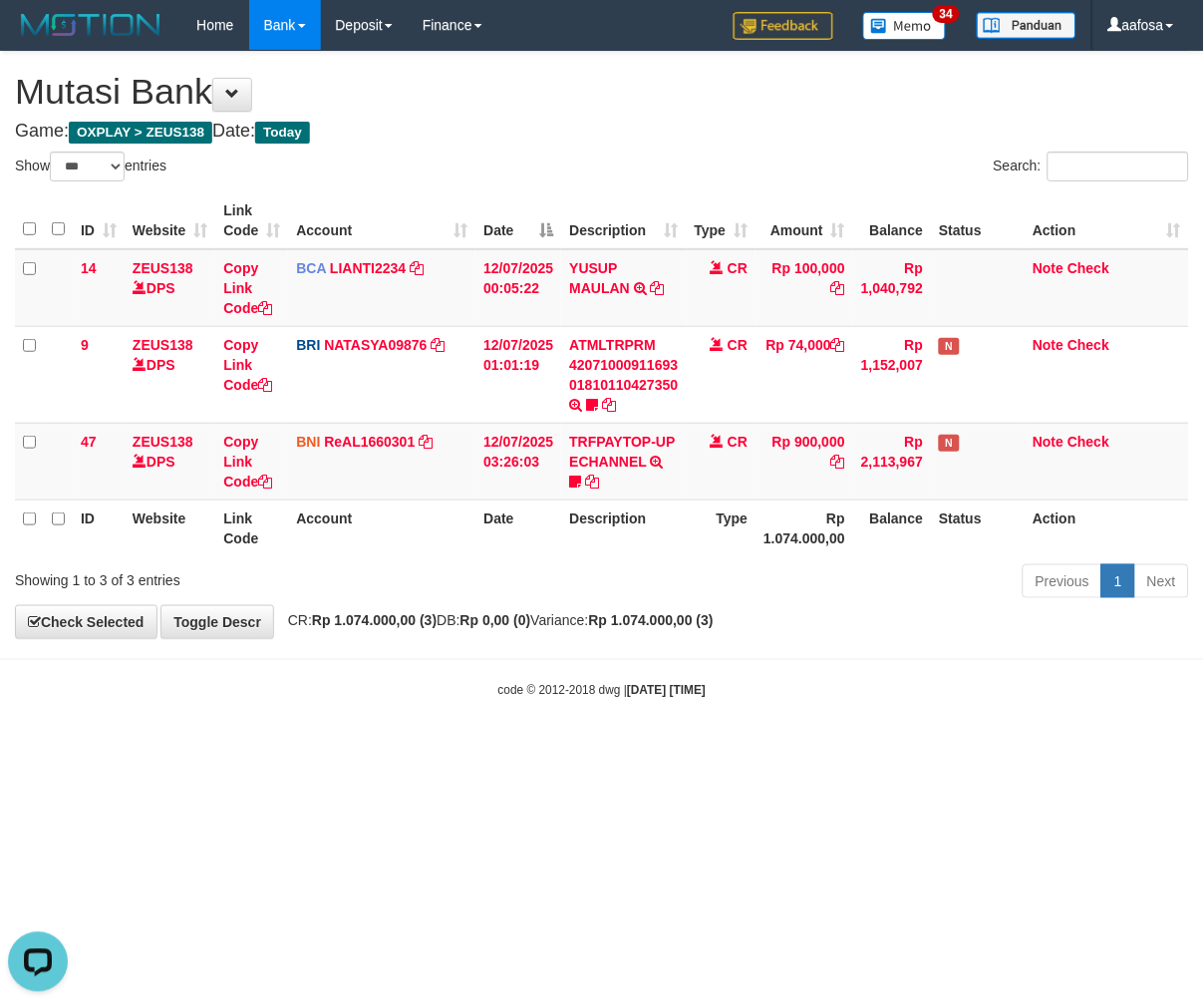 click on "Toggle navigation
Home
Bank
Account List
Load
By Website
Group
[OXPLAY]													ZEUS138
By Load Group (DPS)" at bounding box center (602, 375) 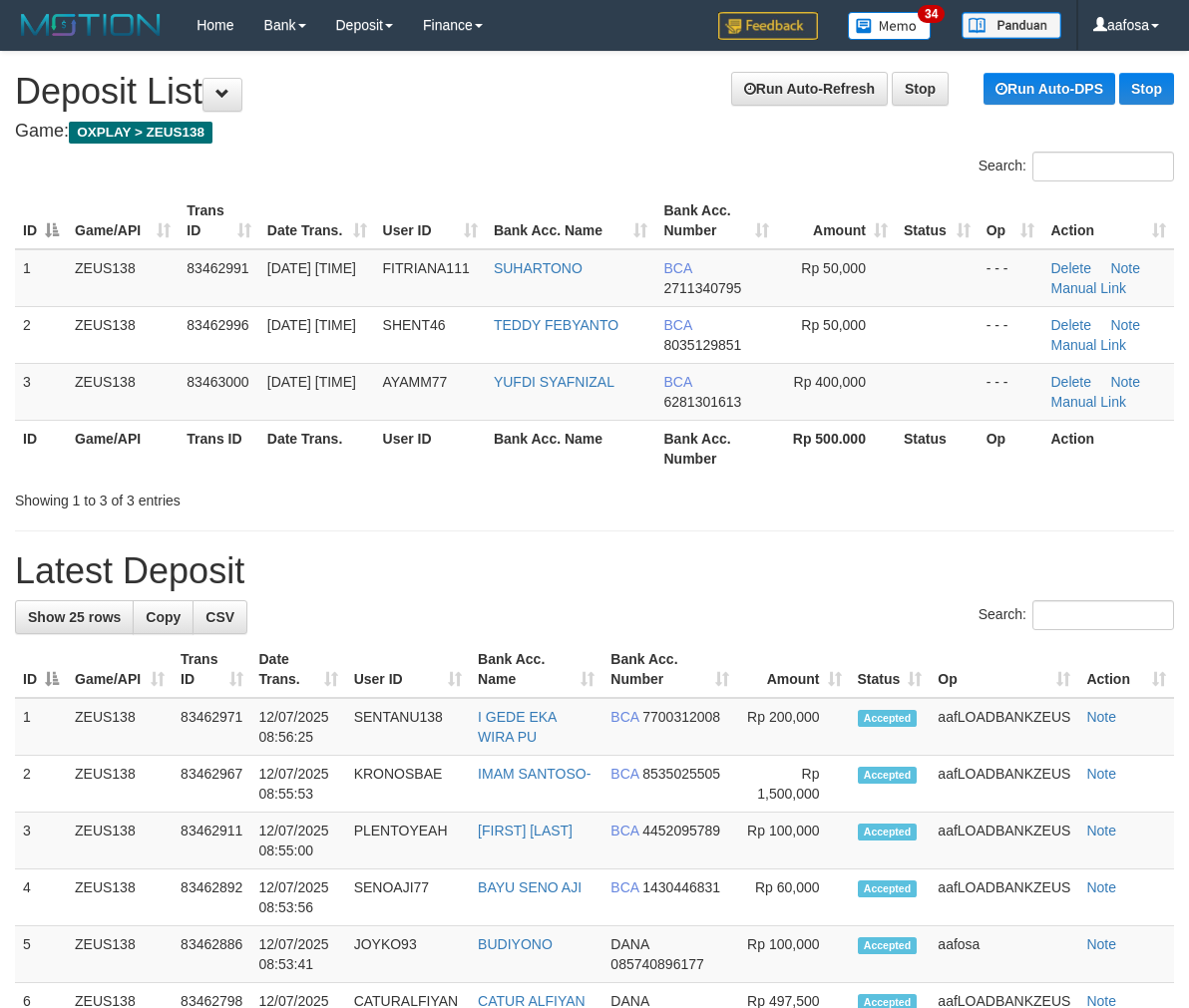 scroll, scrollTop: 0, scrollLeft: 0, axis: both 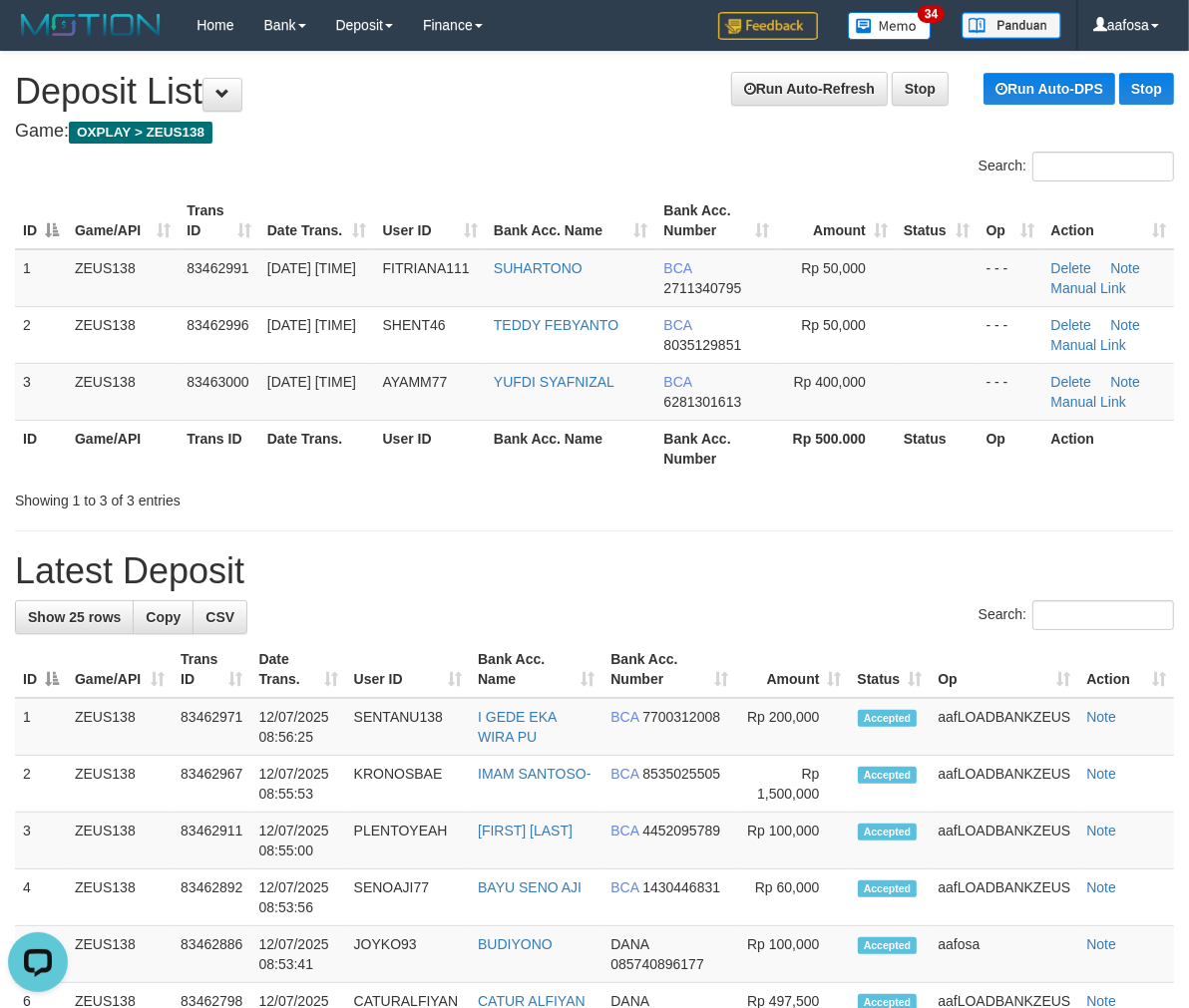 drag, startPoint x: 502, startPoint y: 162, endPoint x: 524, endPoint y: 166, distance: 22.36068 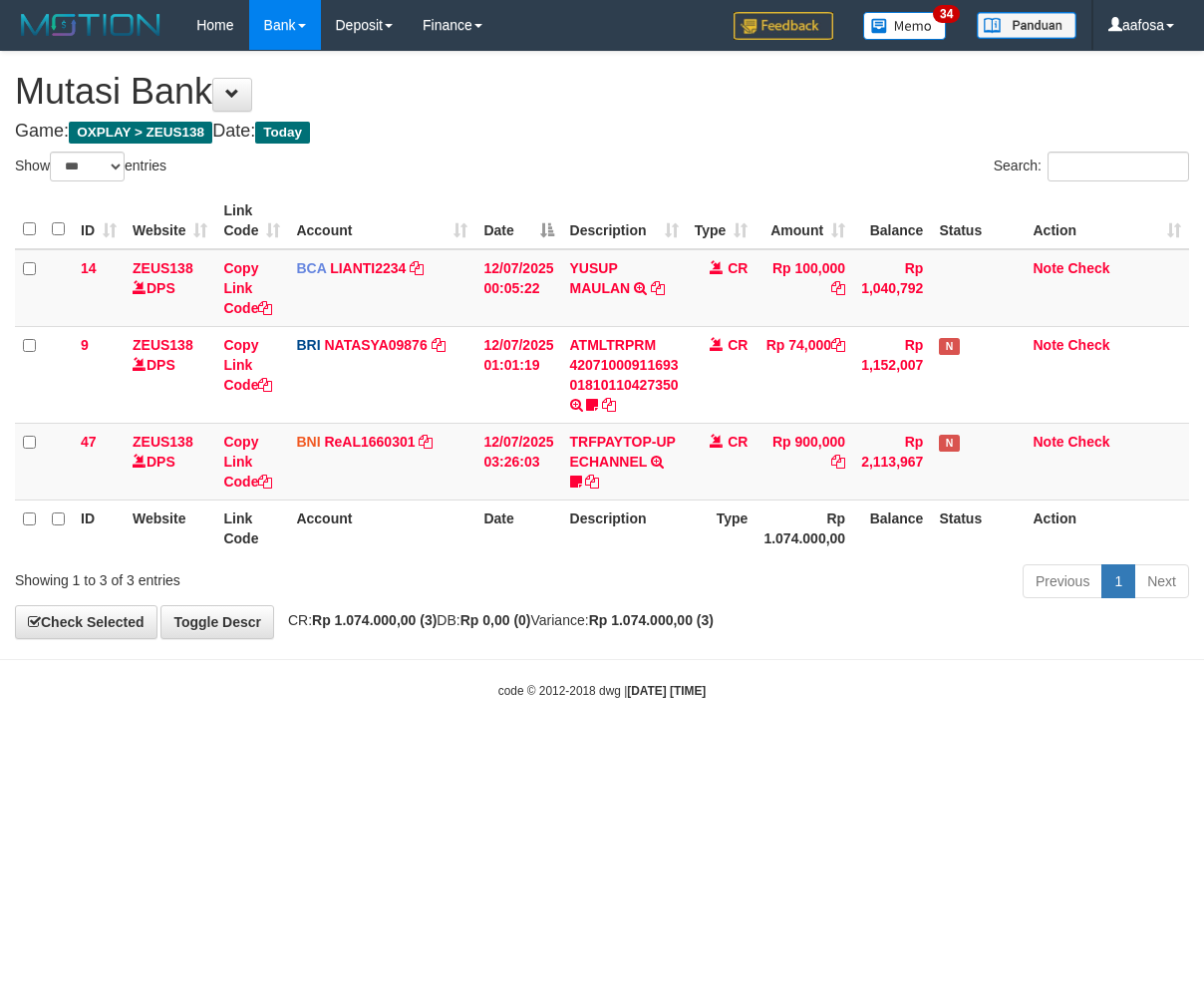 select on "***" 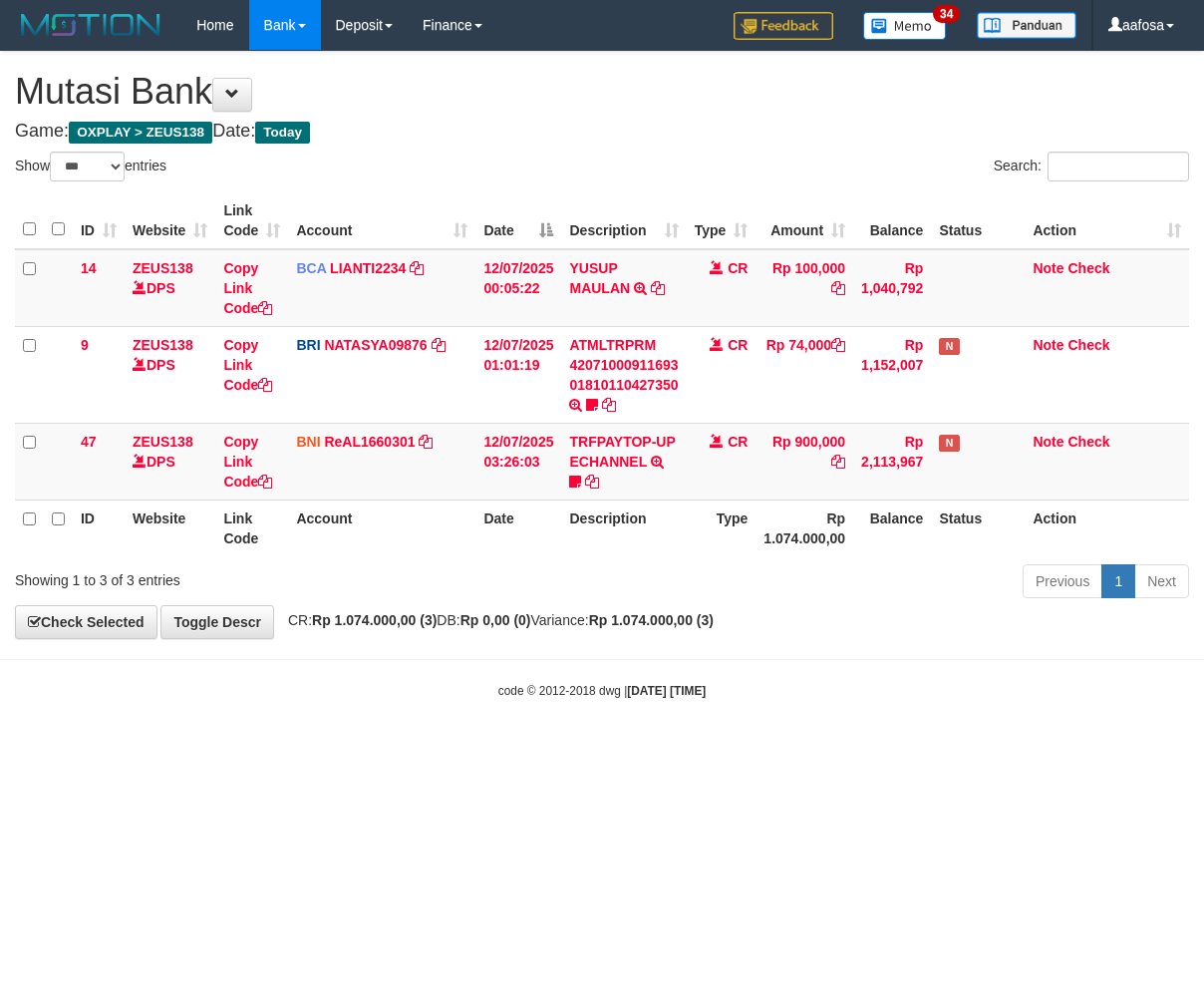 scroll, scrollTop: 0, scrollLeft: 0, axis: both 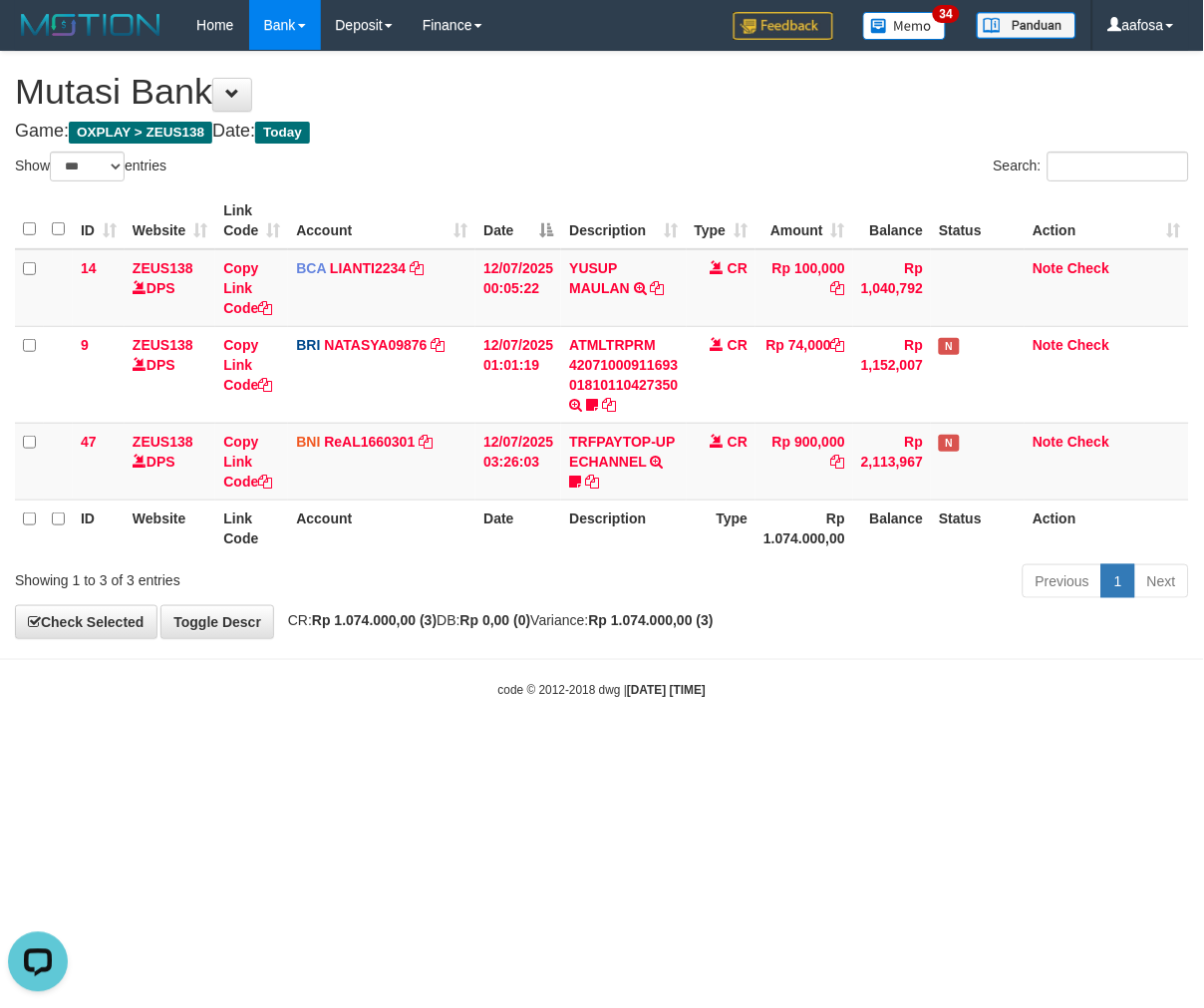 click on "**********" at bounding box center [602, 345] 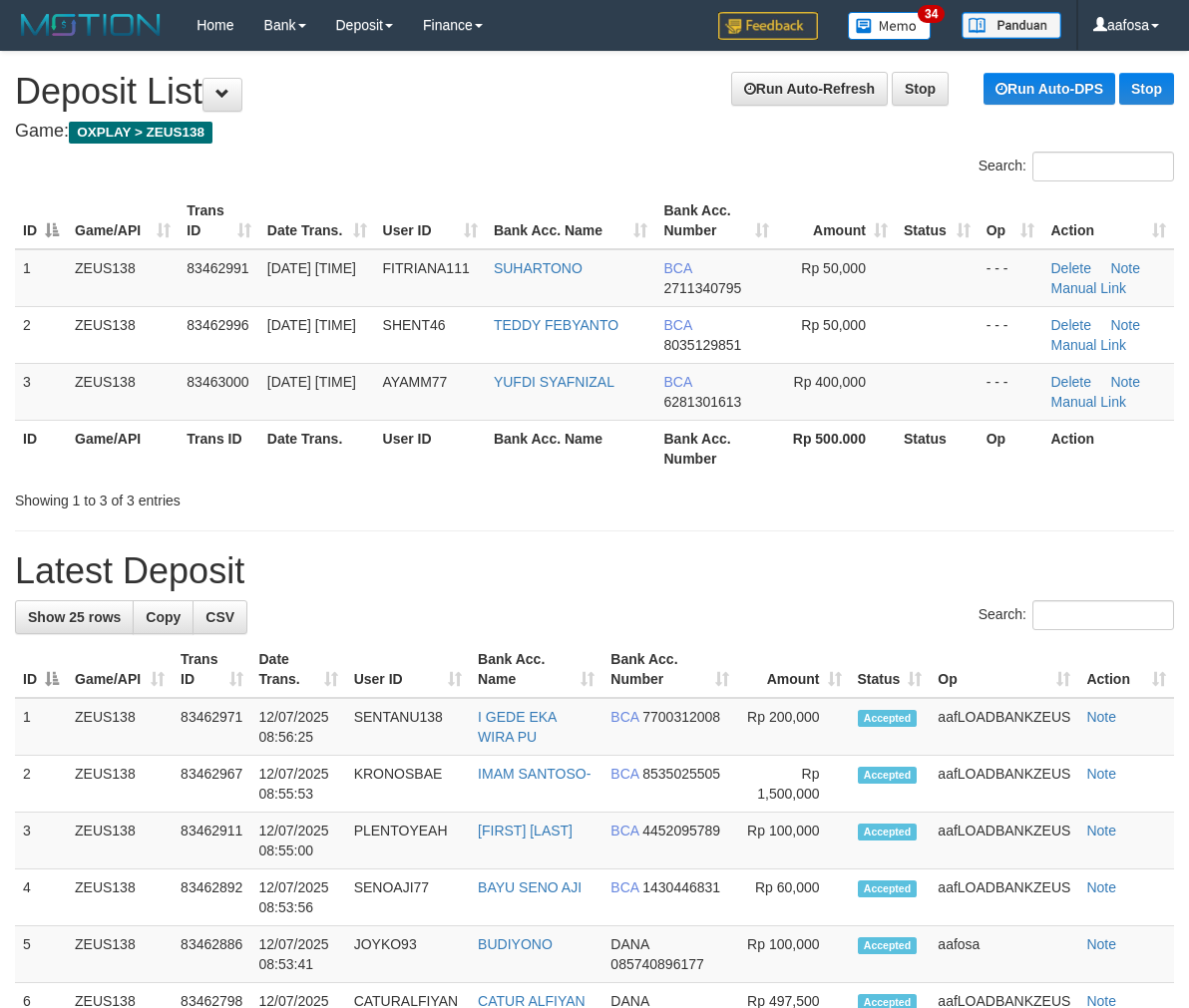scroll, scrollTop: 0, scrollLeft: 0, axis: both 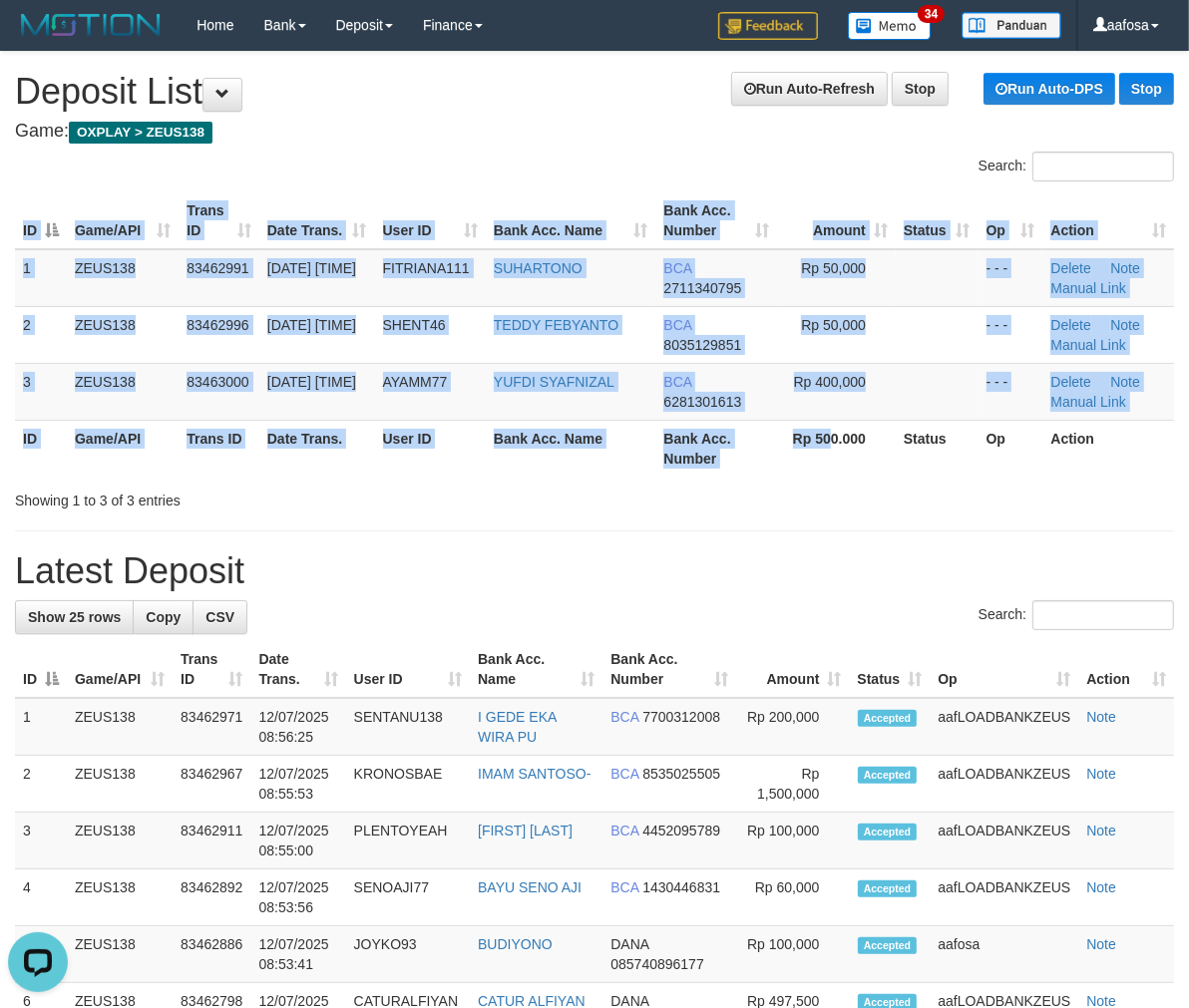 click on "ID Game/API Trans ID Date Trans. User ID Bank Acc. Name Bank Acc. Number Amount Status Op Action
1
ZEUS138
83462991
[DATE] [TIME]
[NAME]
[NAME]
BCA
2711340795
Rp 50,000
- - -
Delete
Manual Link
2
ZEUS138
83462996
[DATE] [TIME]
[NAME]
[NAME]
BCA
8035129851
Rp 50,000
- - -
Delete Note
ID" at bounding box center [594, 334] 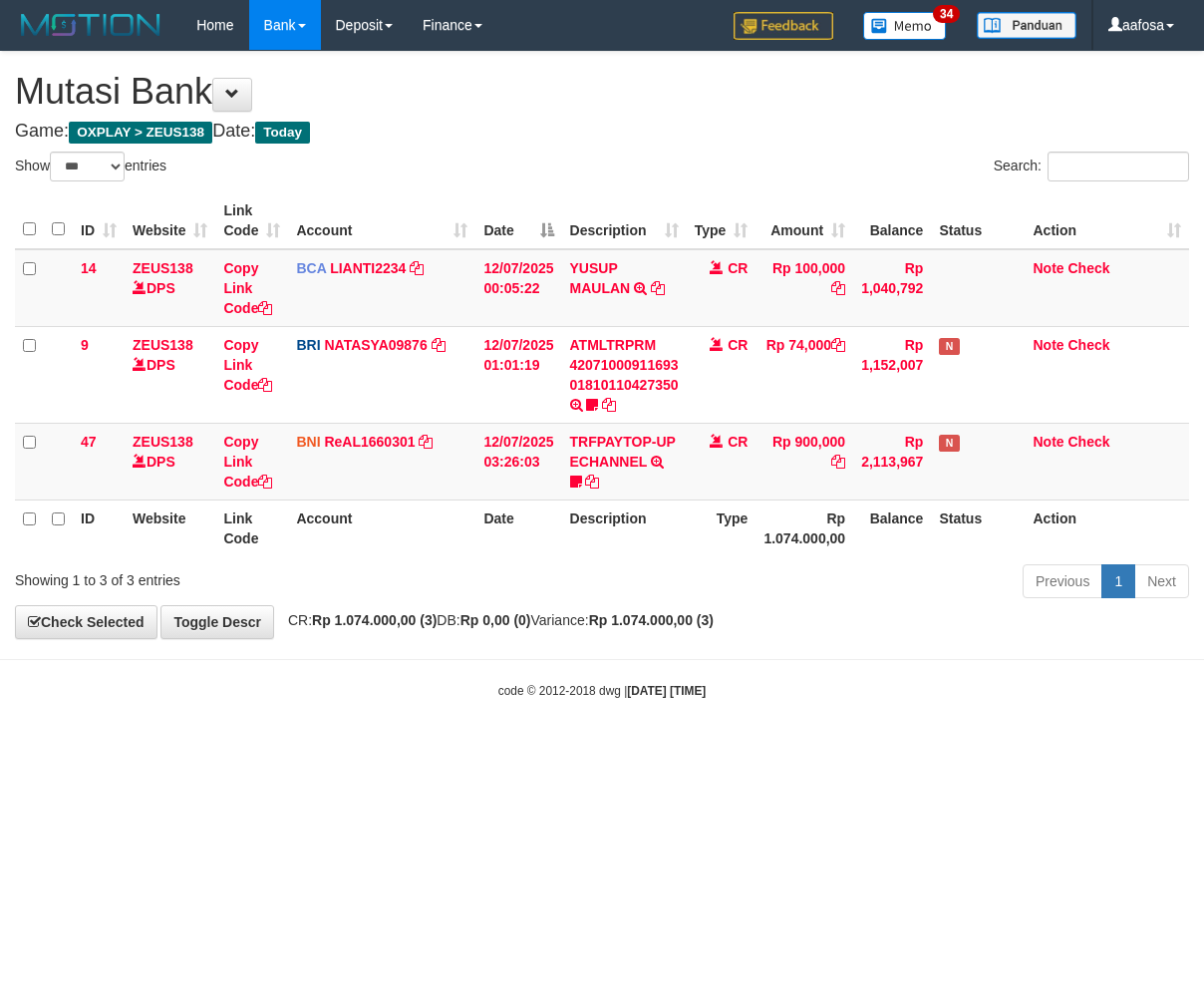select on "***" 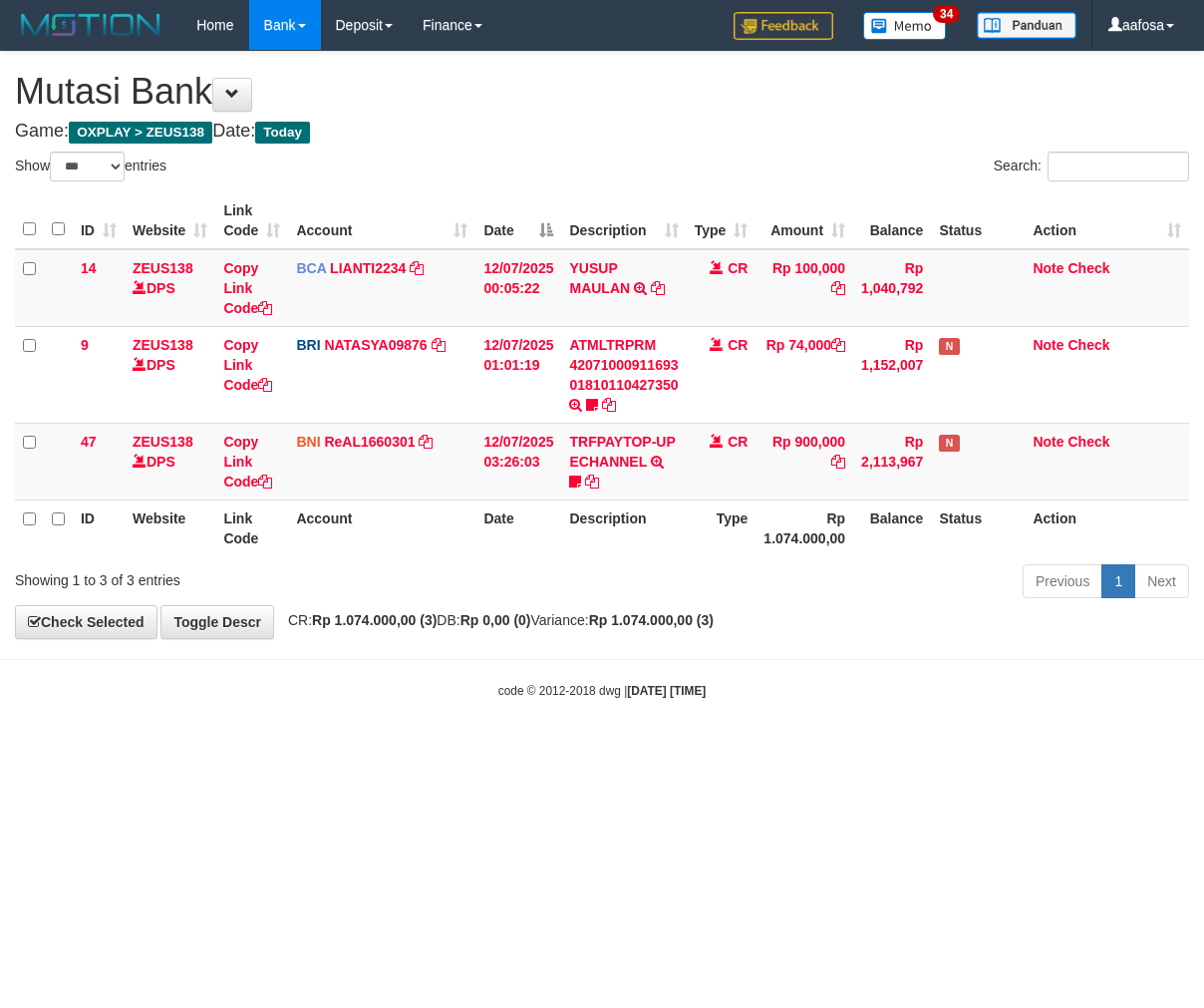 scroll, scrollTop: 0, scrollLeft: 0, axis: both 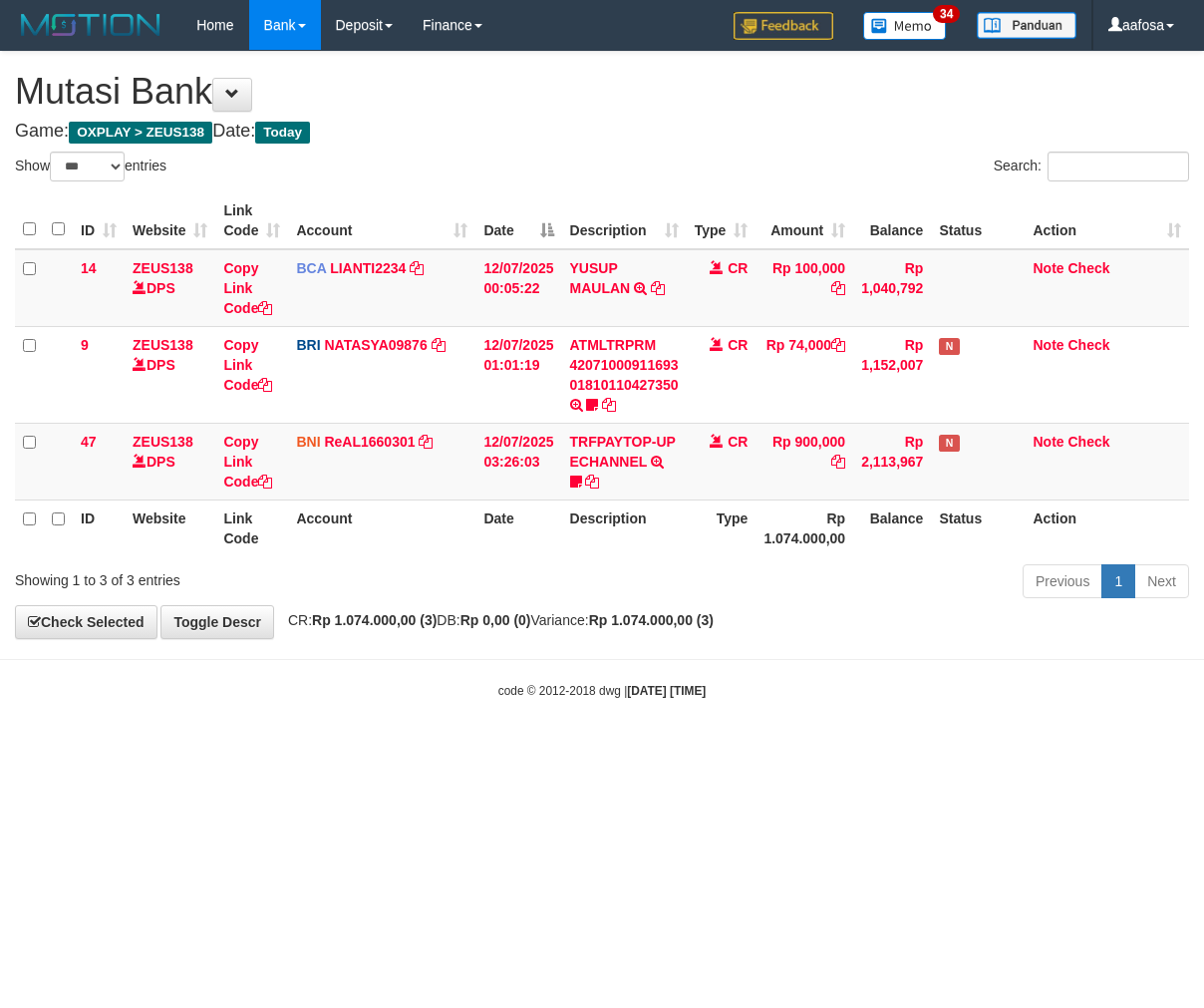select on "***" 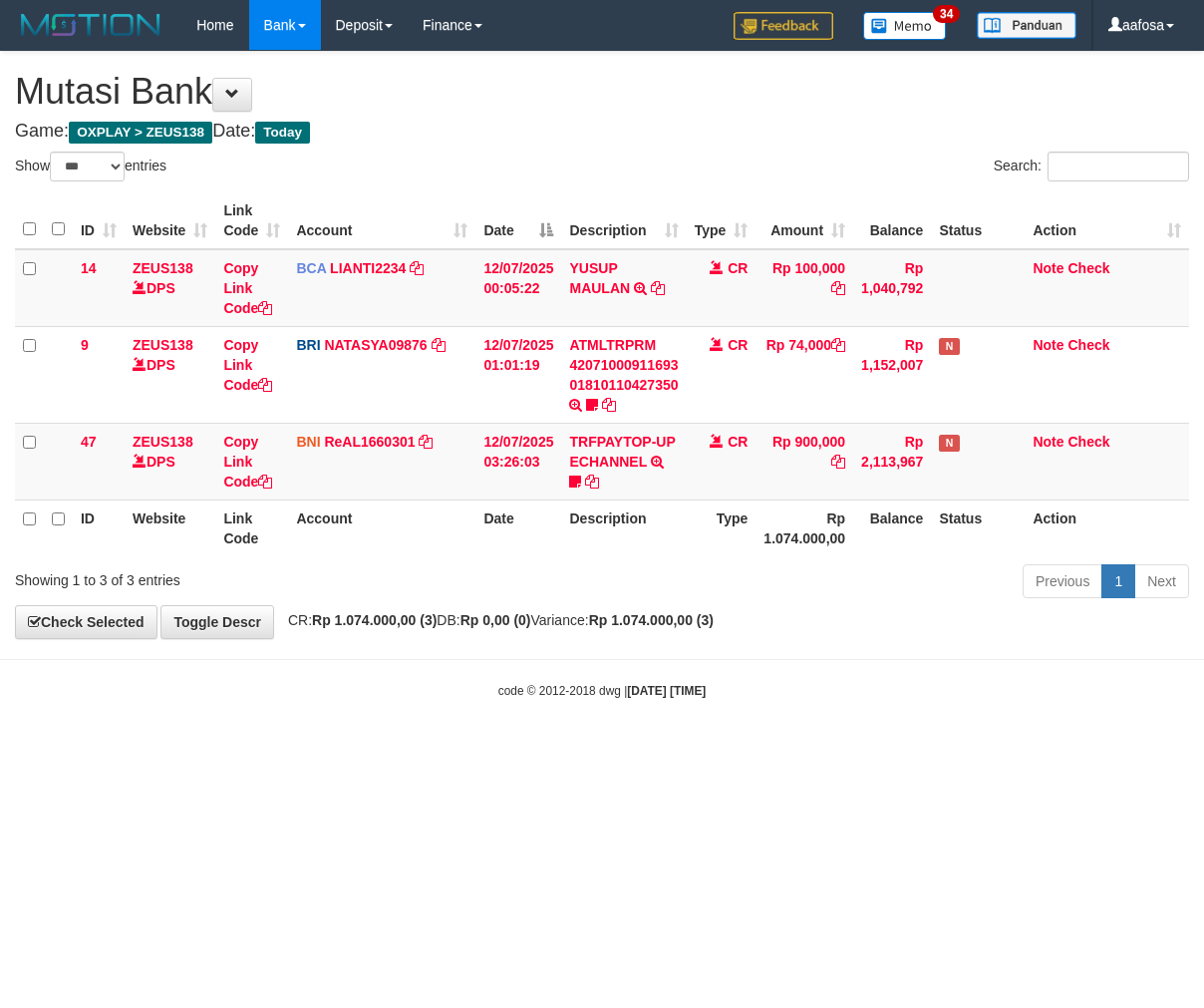 scroll, scrollTop: 0, scrollLeft: 0, axis: both 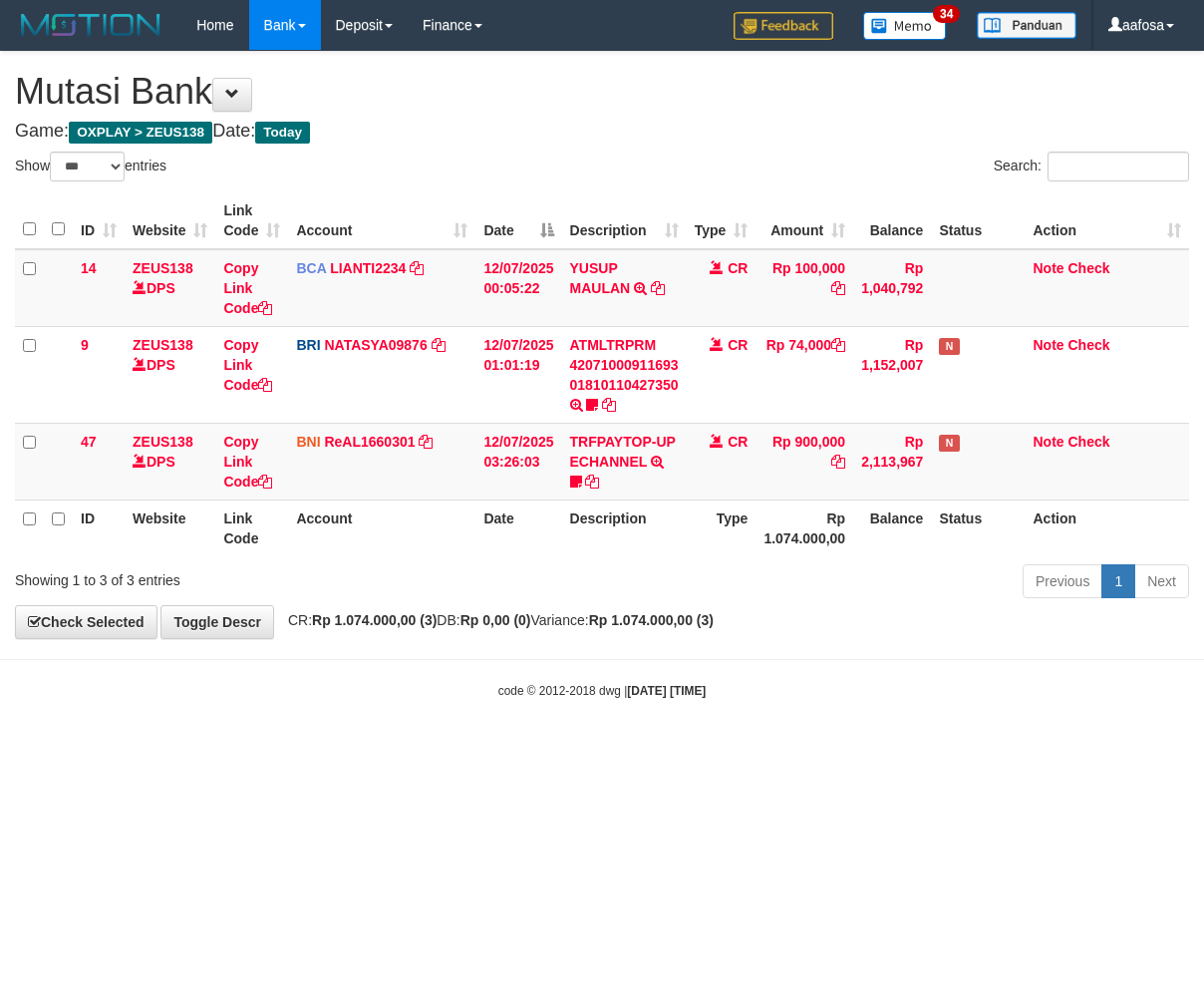 select on "***" 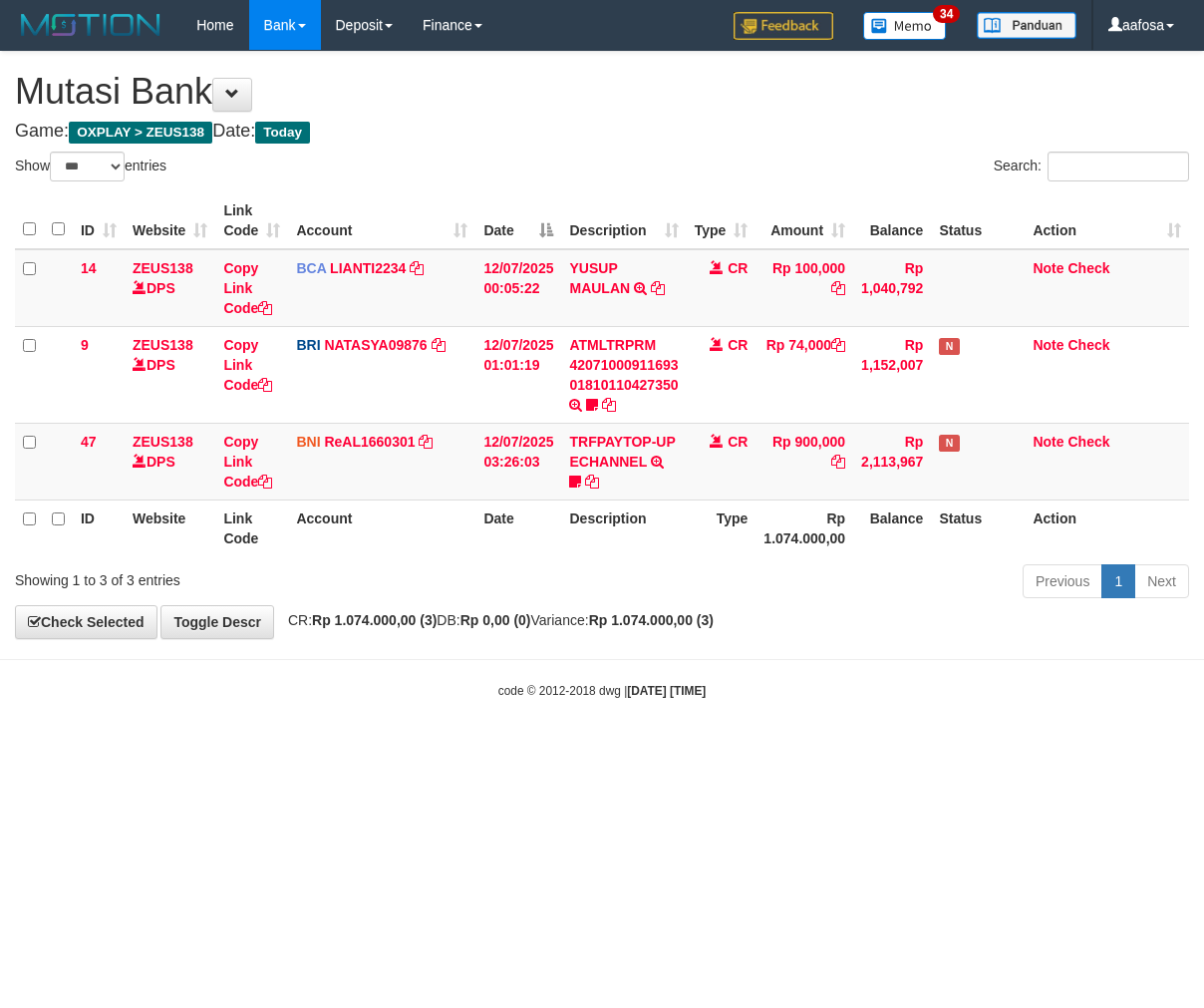 scroll, scrollTop: 0, scrollLeft: 0, axis: both 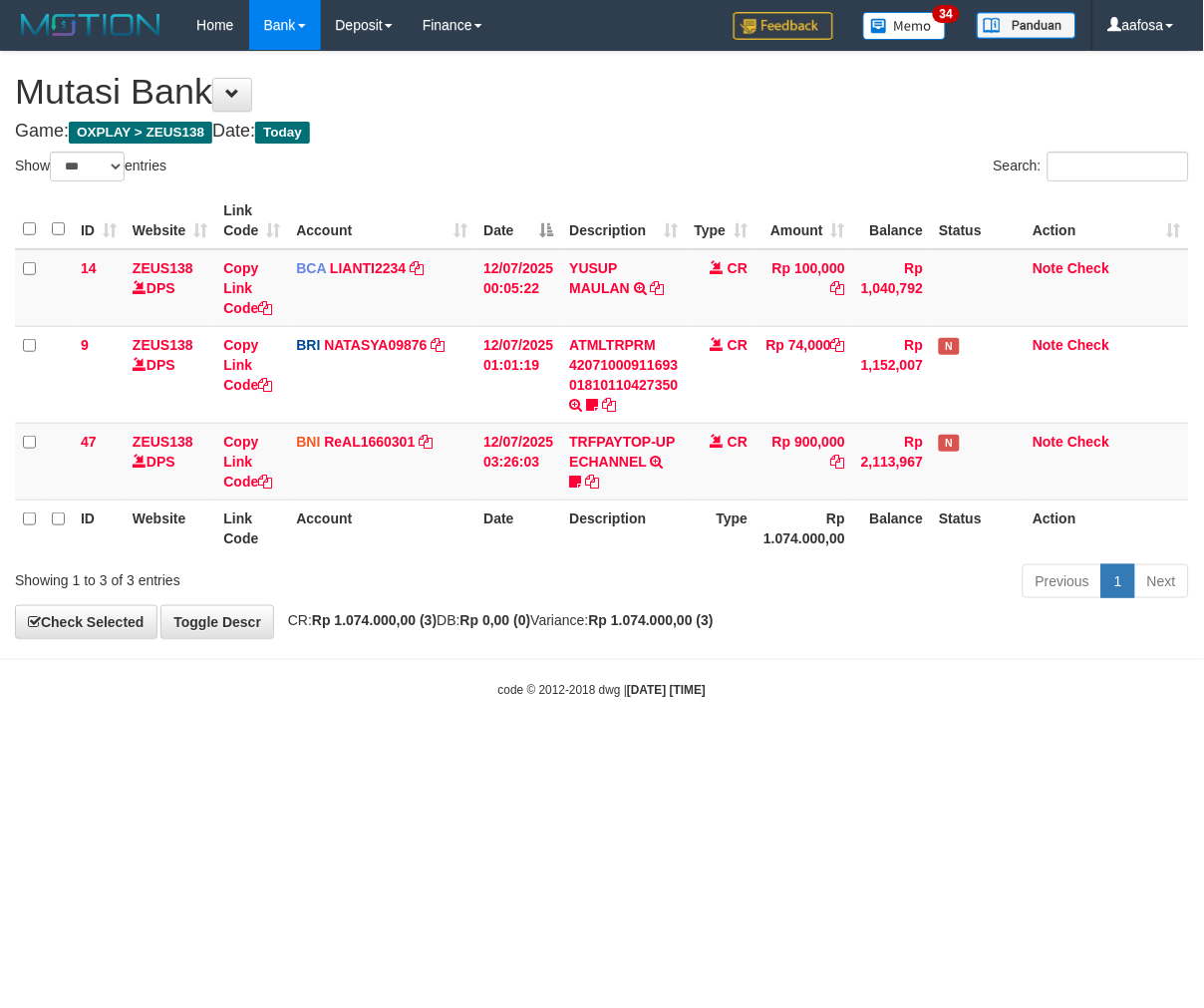 click on "**********" at bounding box center (602, 345) 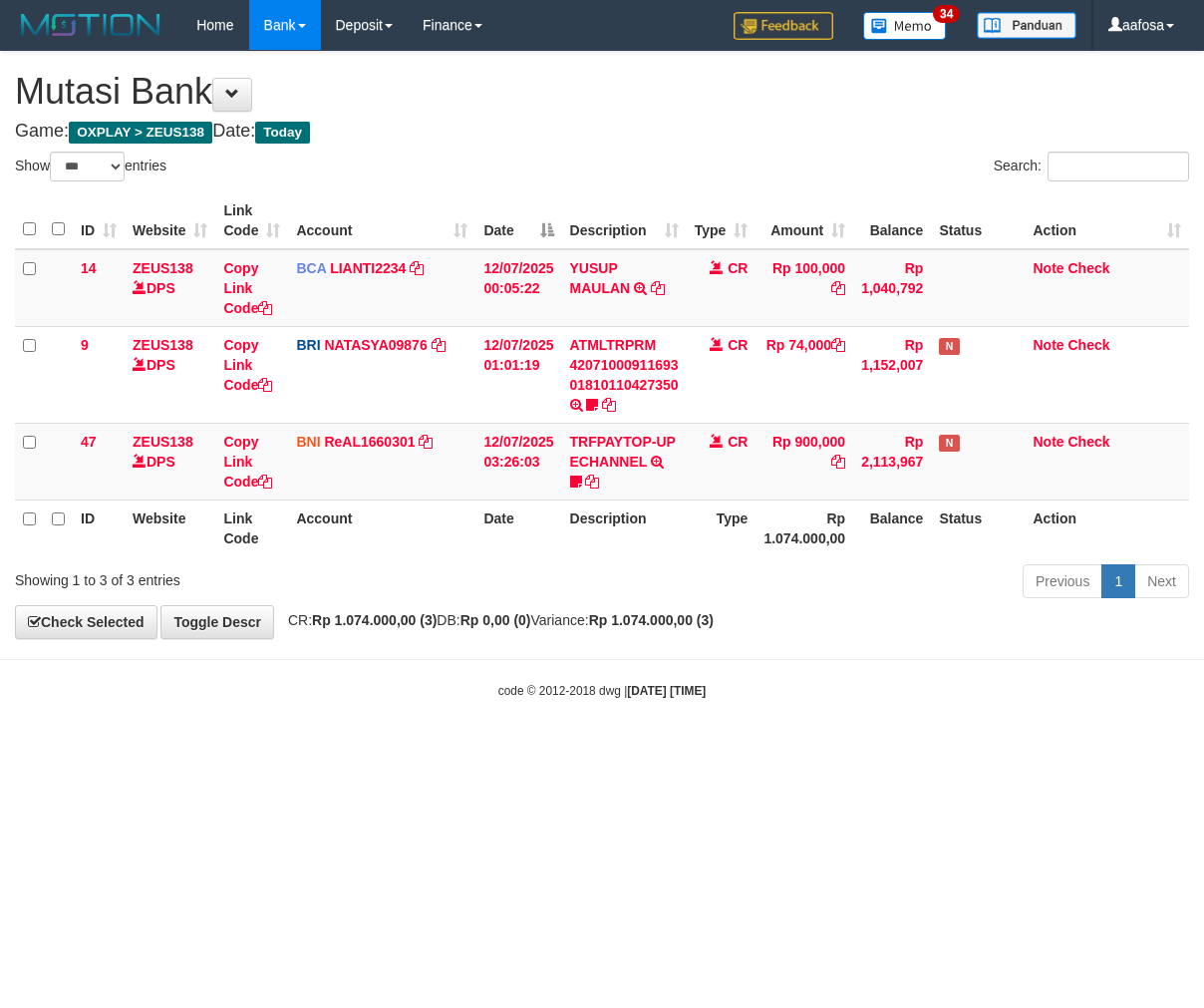 select on "***" 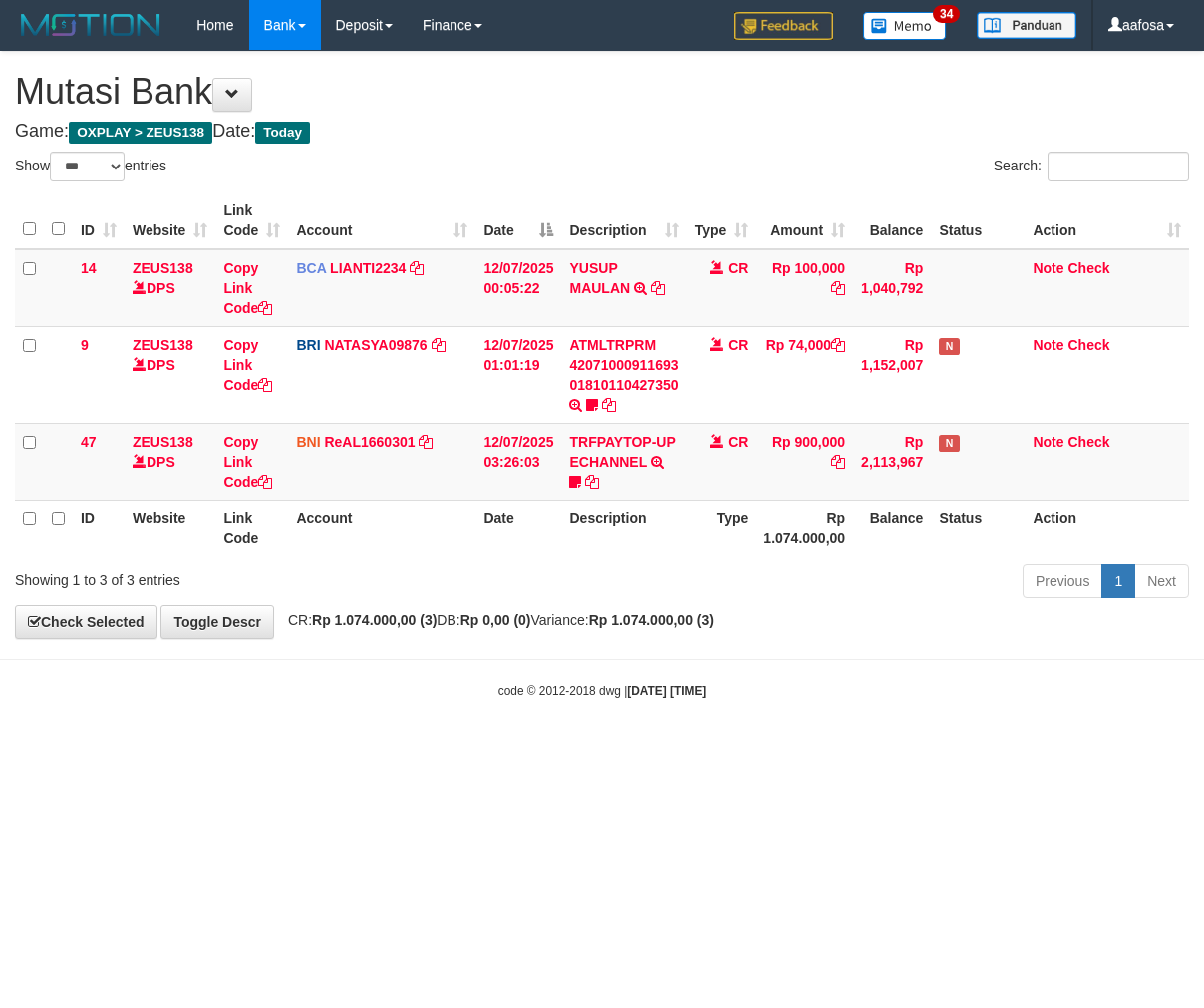 scroll, scrollTop: 0, scrollLeft: 0, axis: both 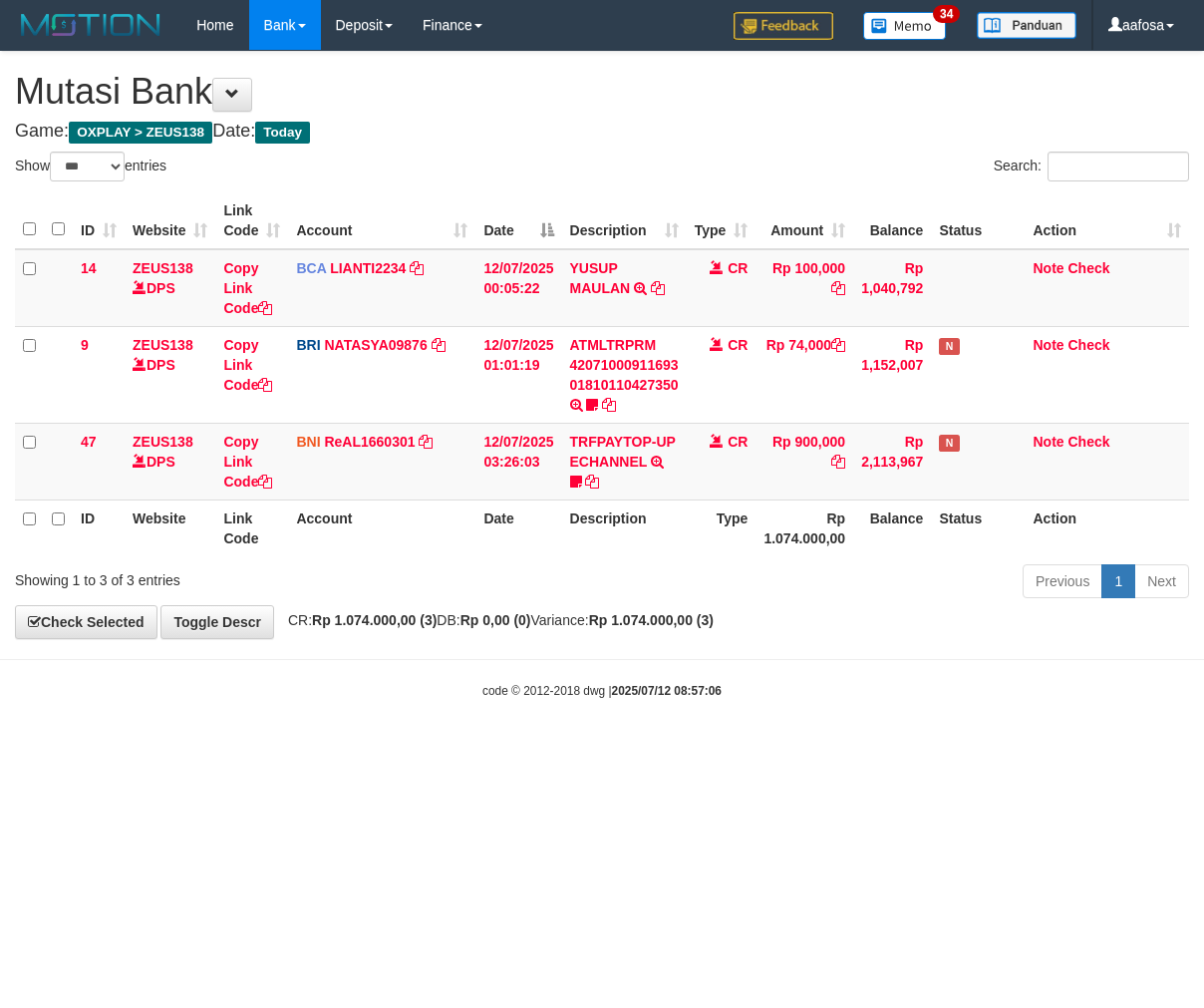 select on "***" 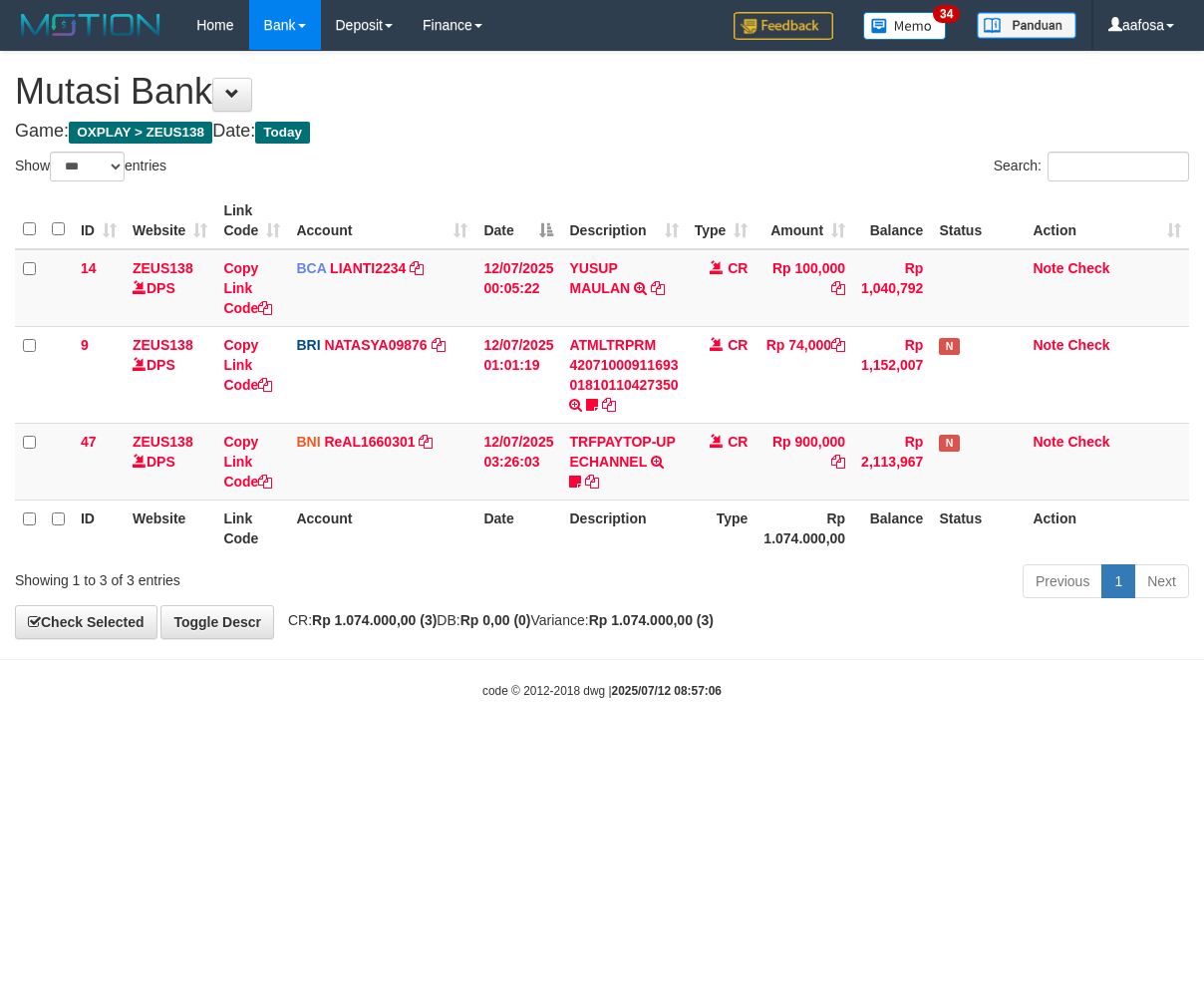 scroll, scrollTop: 0, scrollLeft: 0, axis: both 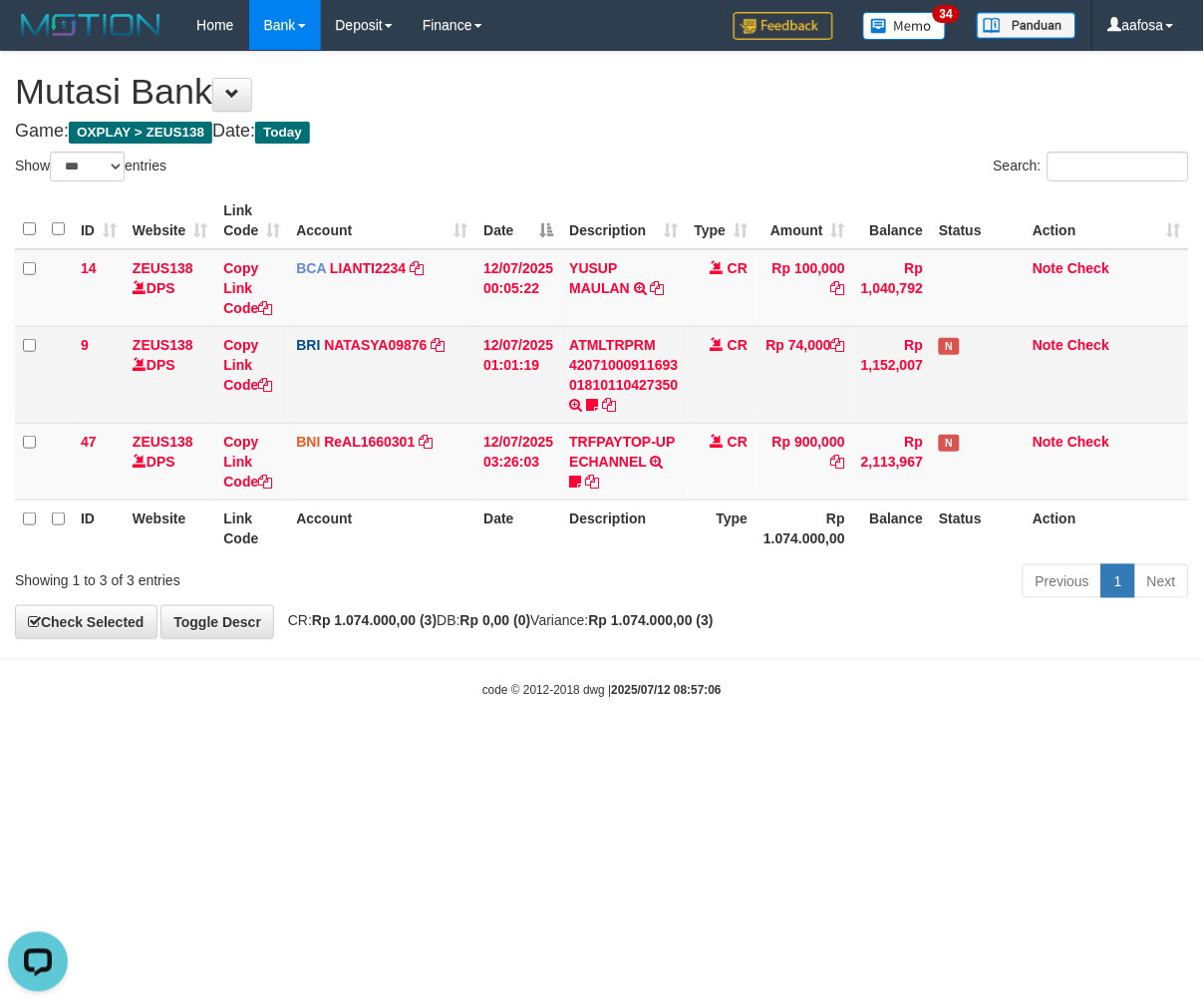 click on "CR" at bounding box center [722, 374] 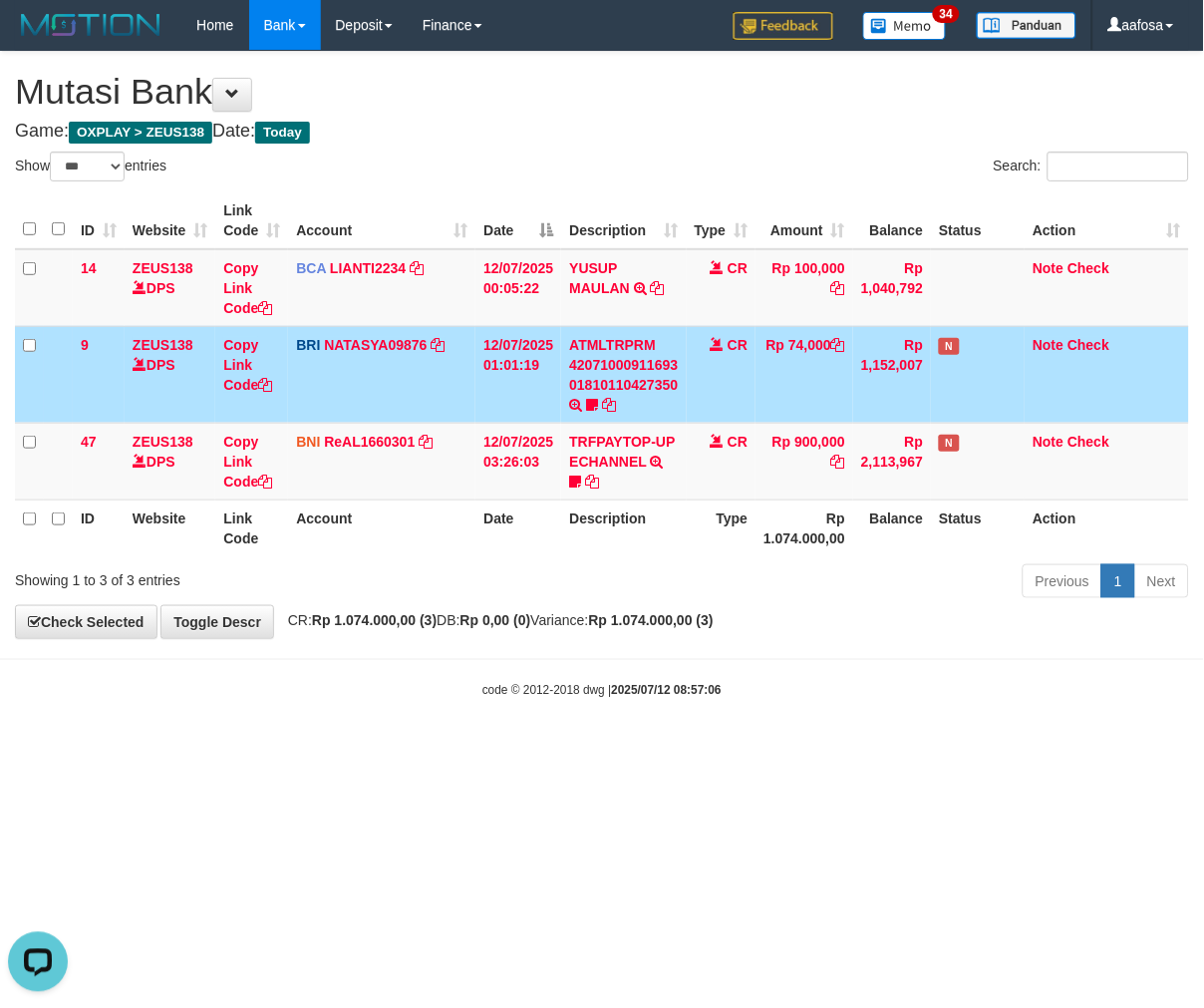 click on "CR" at bounding box center [722, 374] 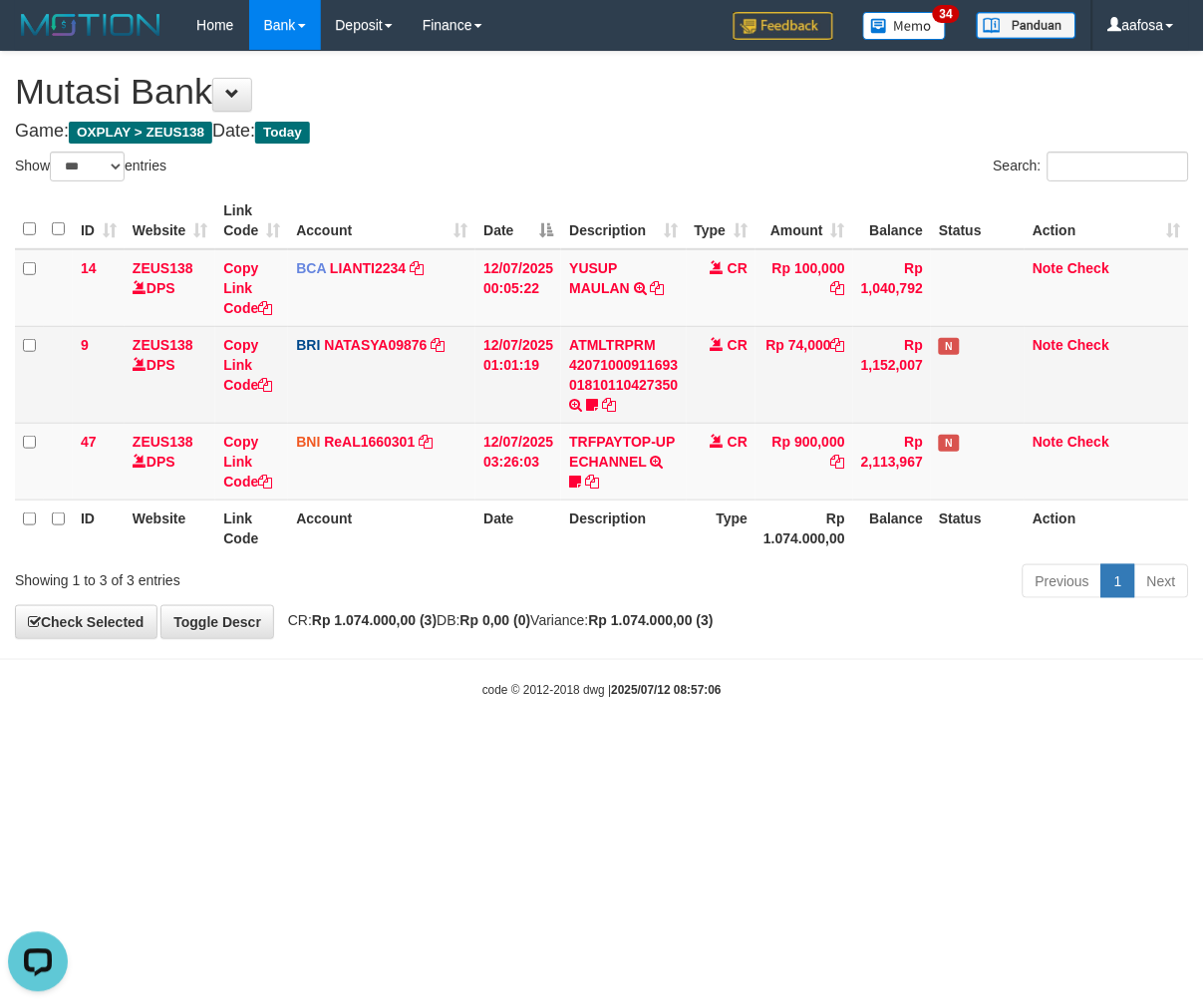 click on "CR" at bounding box center (722, 374) 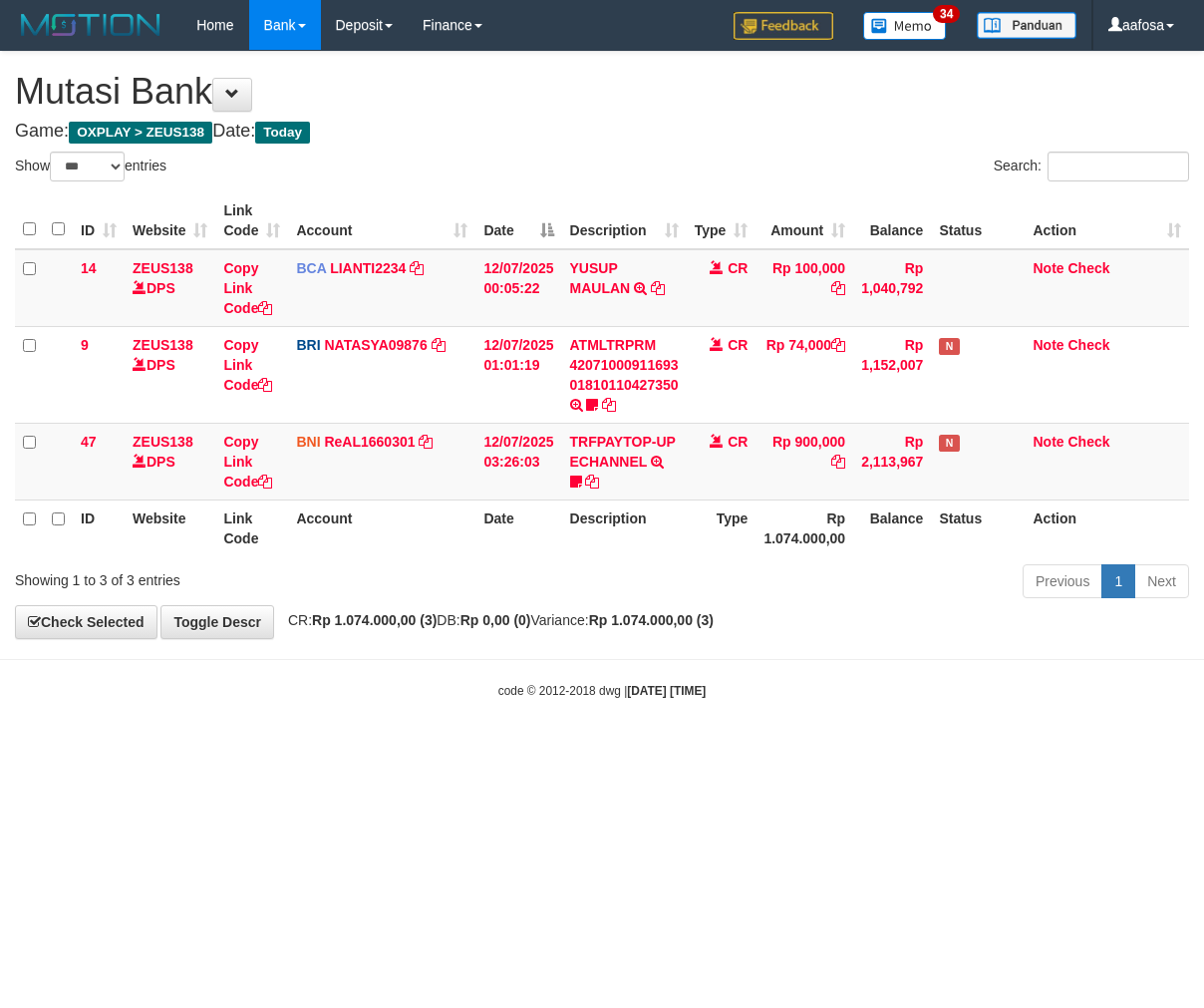 select on "***" 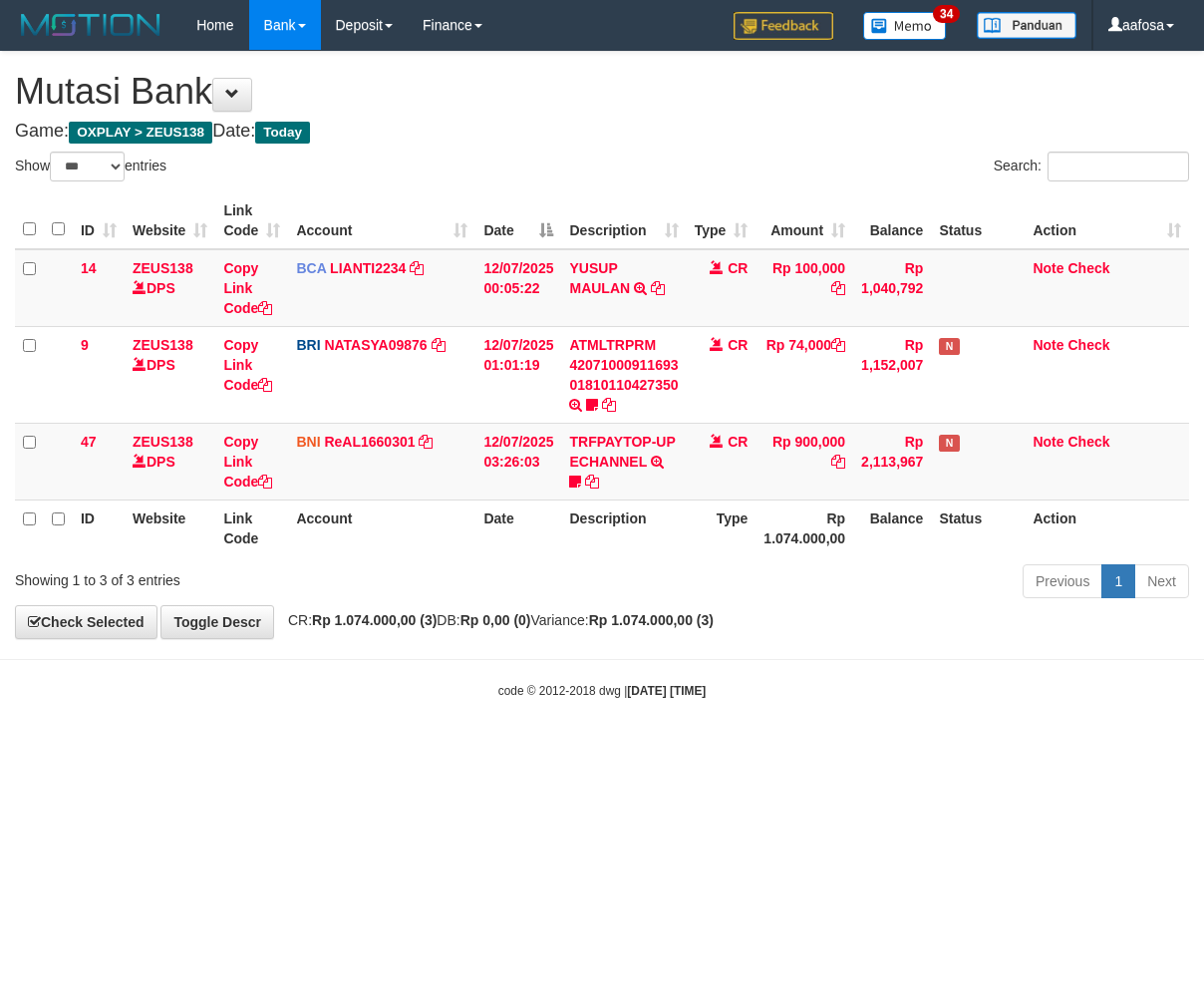 scroll, scrollTop: 0, scrollLeft: 0, axis: both 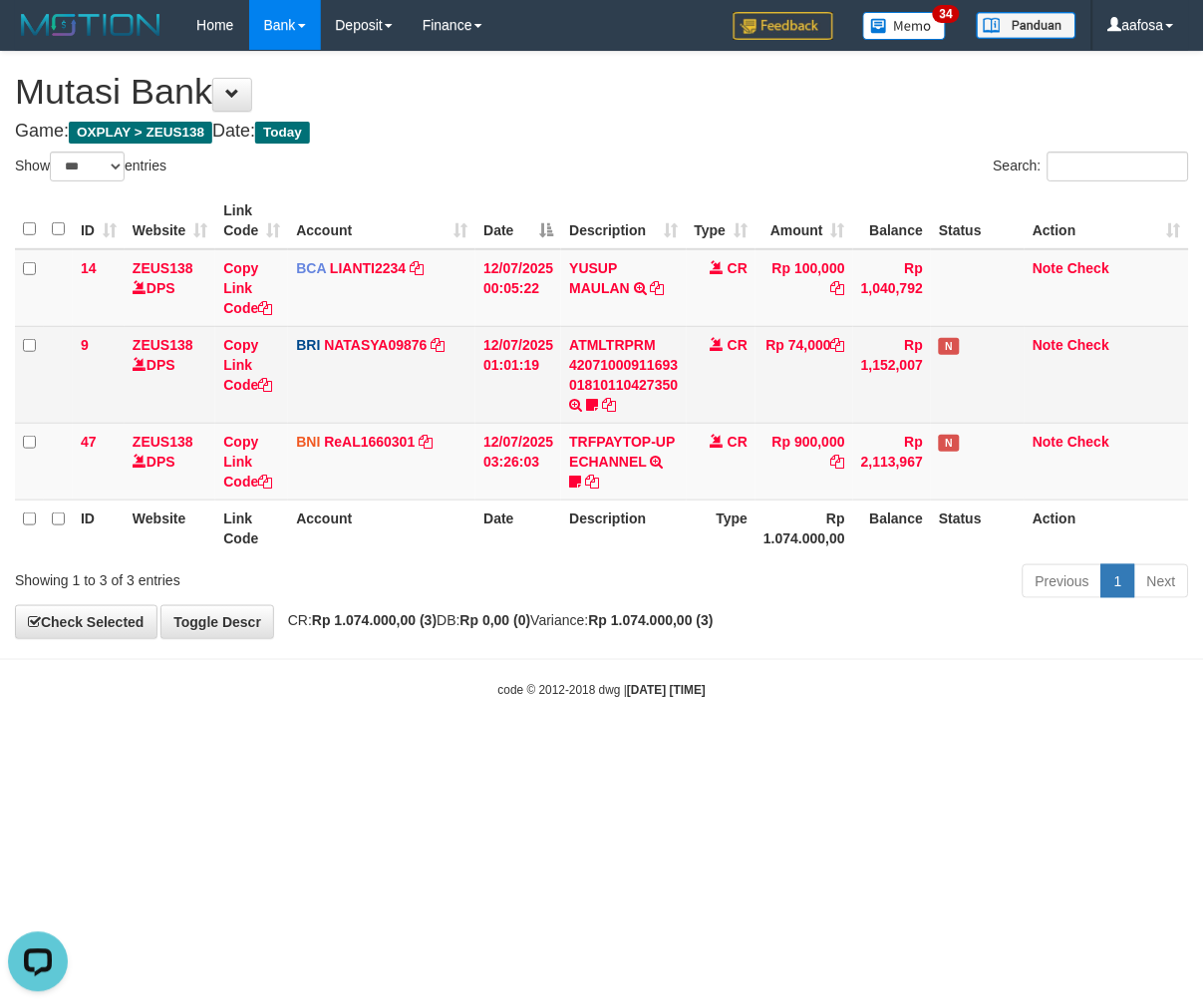 click on "Rp 74,000" at bounding box center [804, 374] 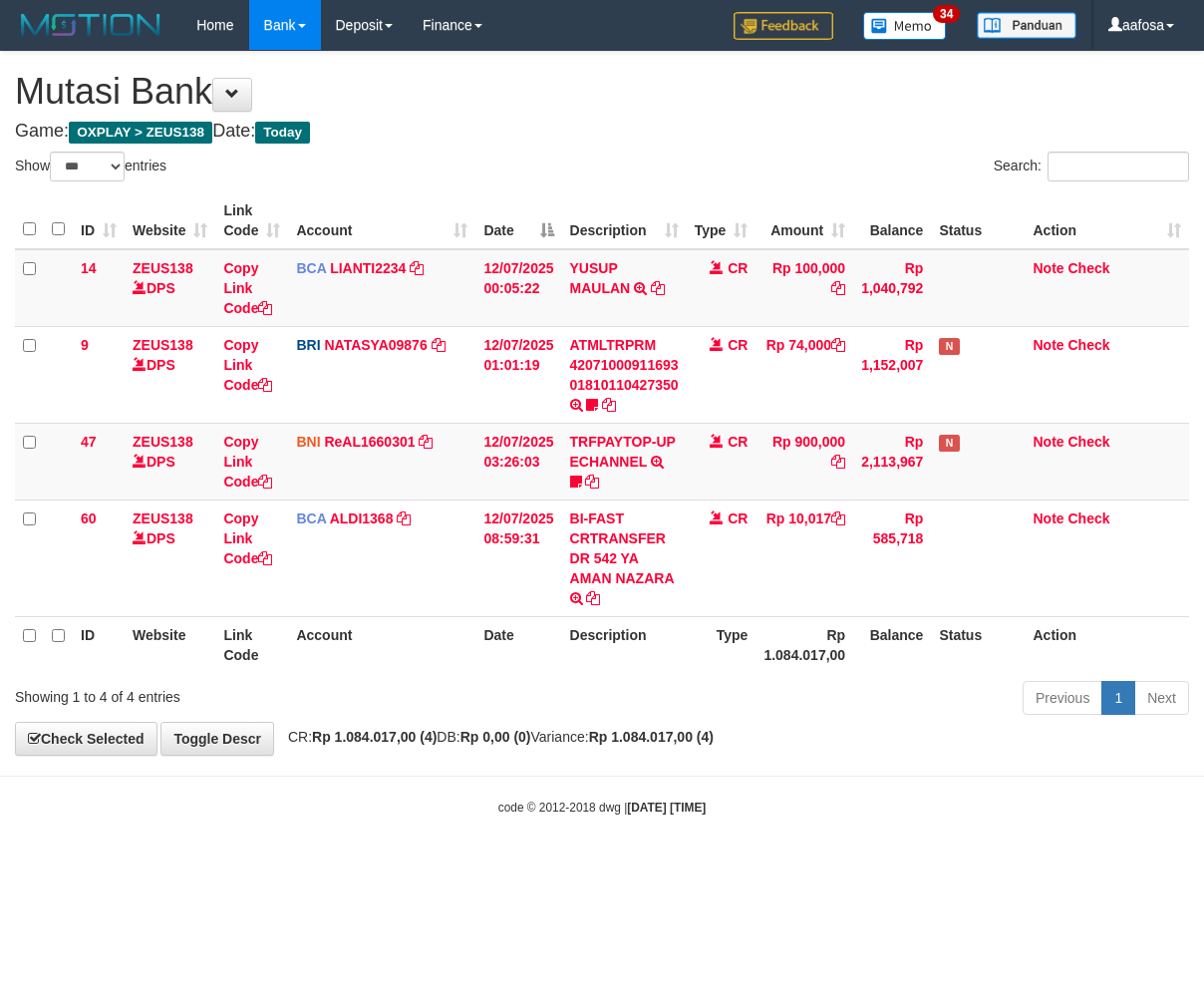 select on "***" 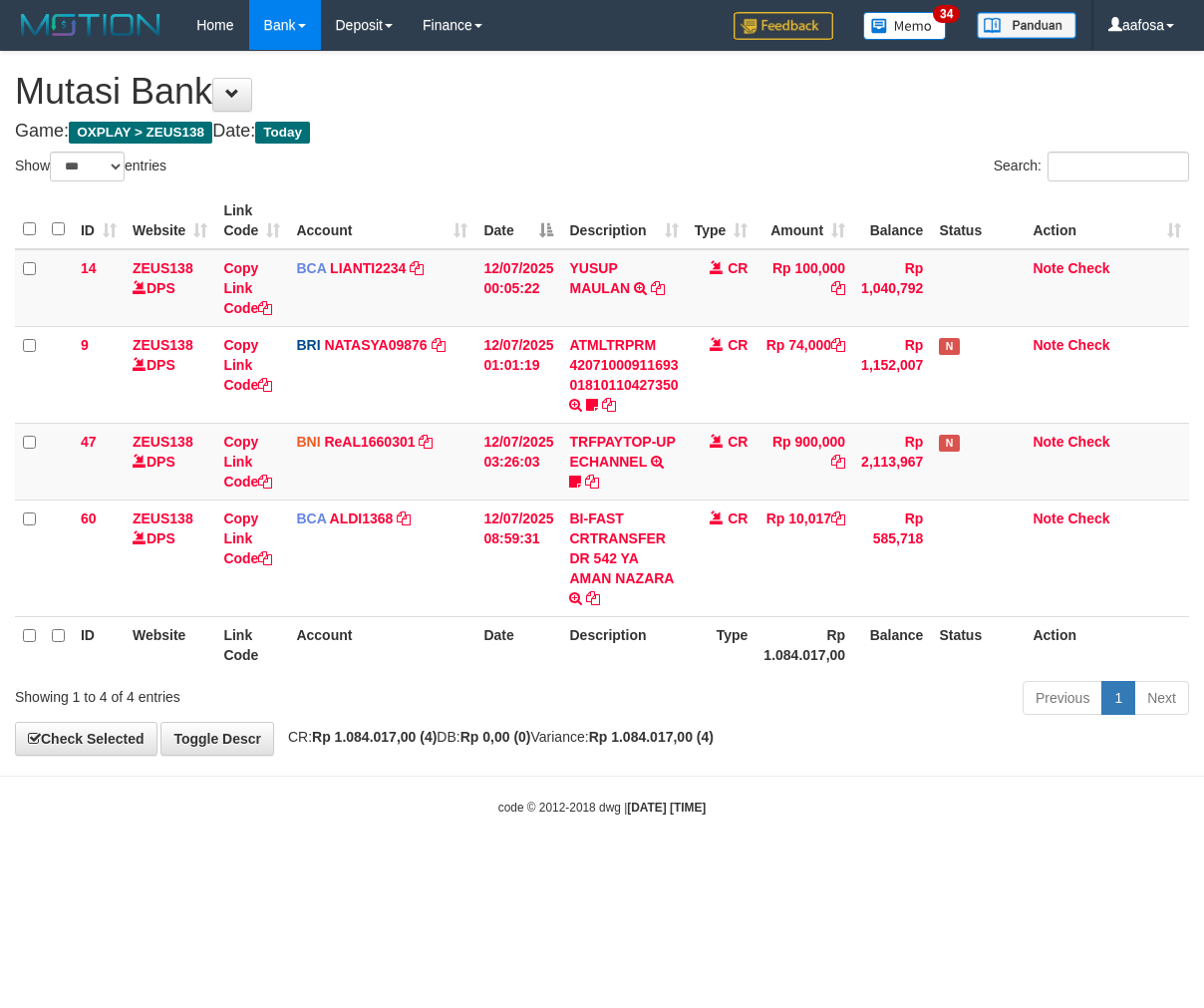 scroll, scrollTop: 0, scrollLeft: 0, axis: both 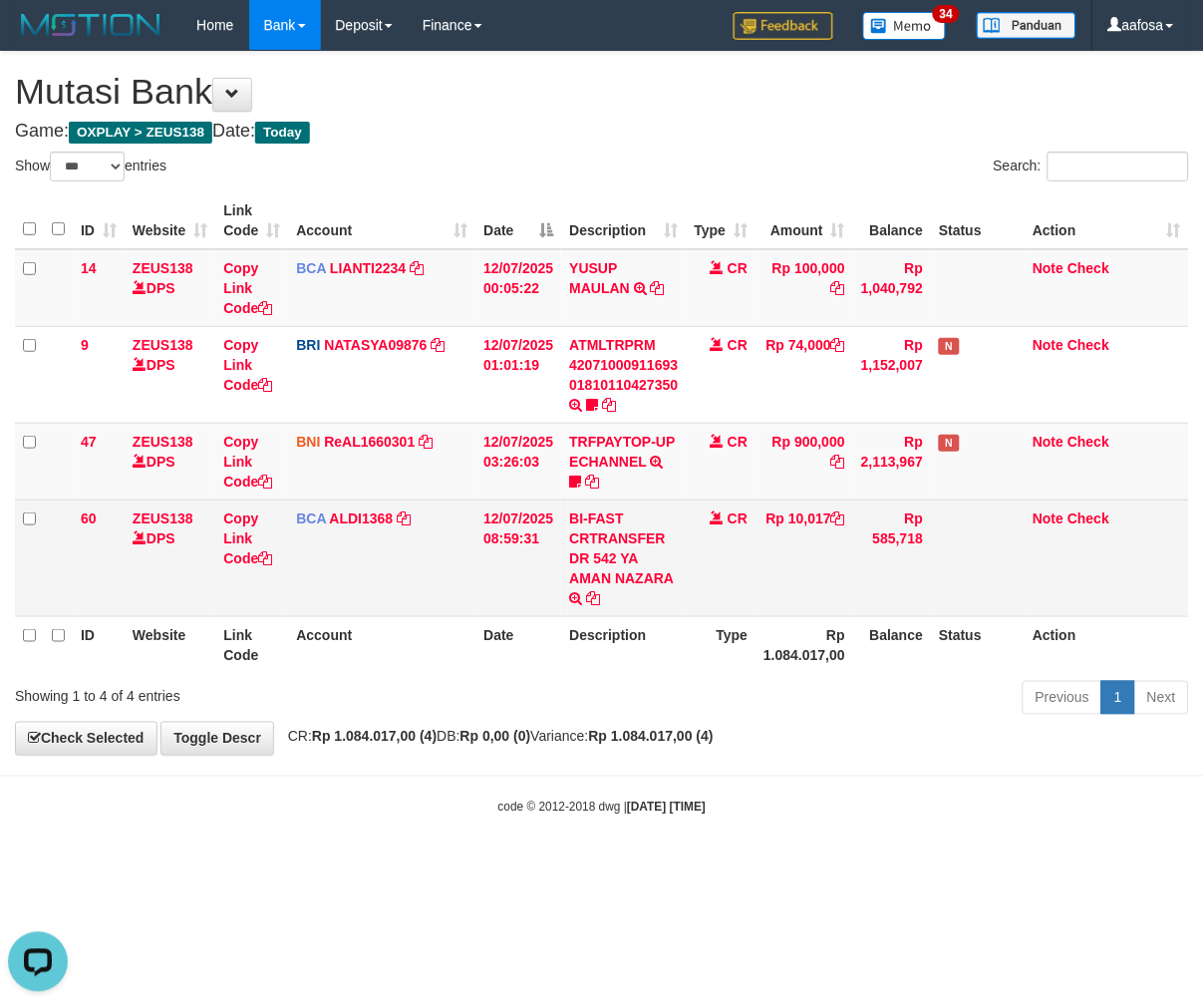 copy on "YA AMAN NA" 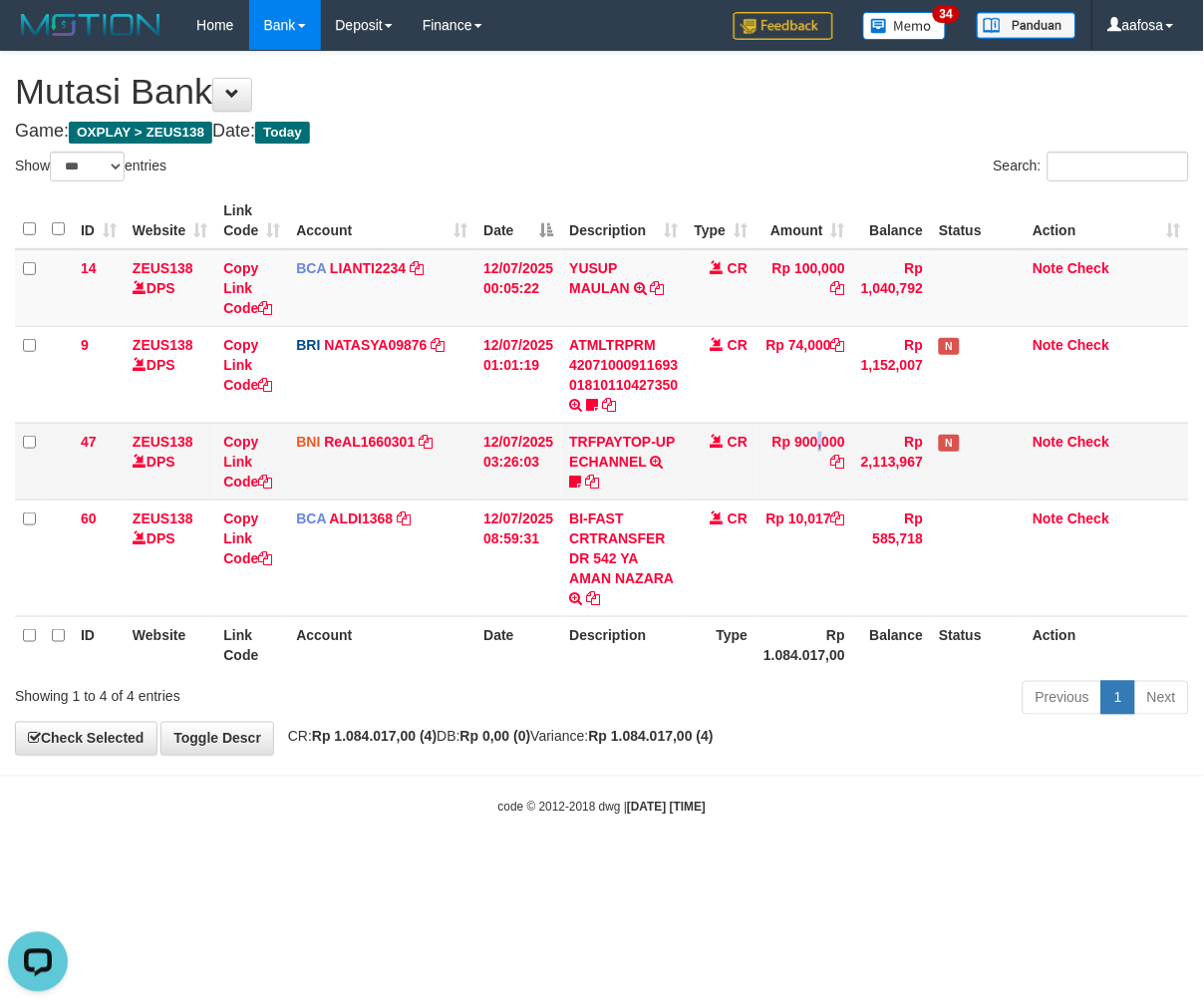 click on "Rp 900,000" at bounding box center (804, 461) 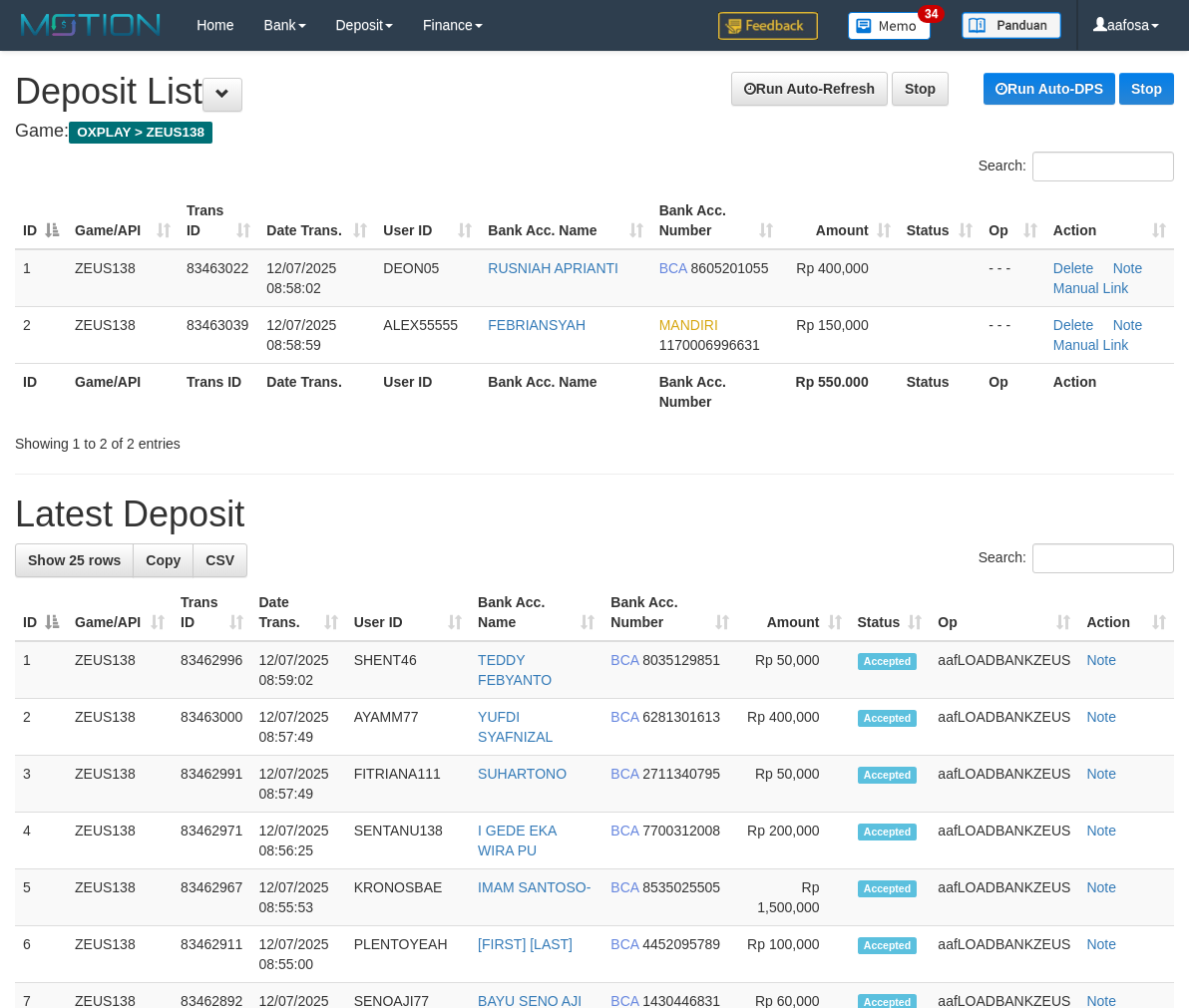 scroll, scrollTop: 0, scrollLeft: 0, axis: both 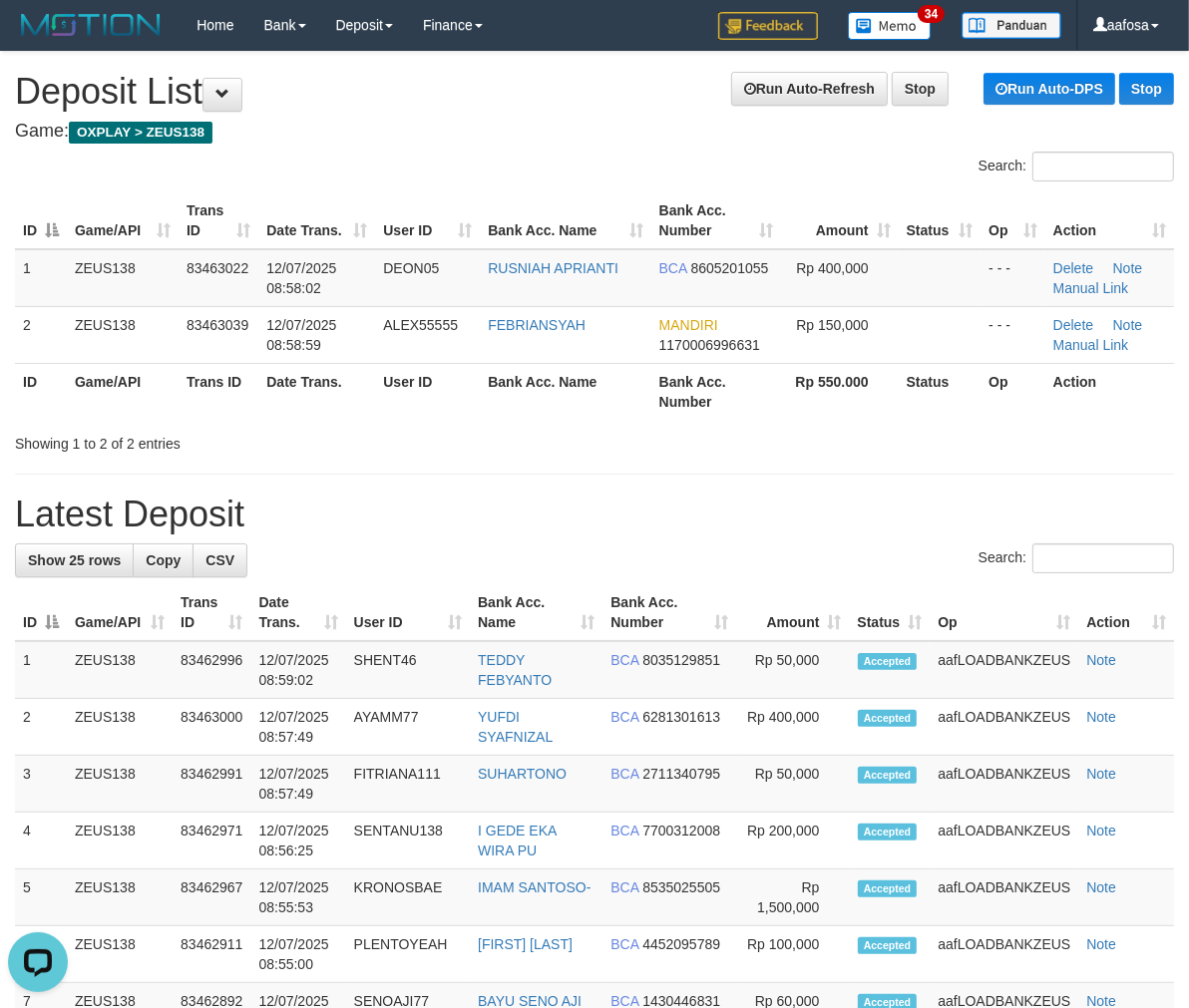 click on "Run Auto-Refresh
Stop
Run Auto-DPS
Stop
Deposit List" at bounding box center [594, 92] 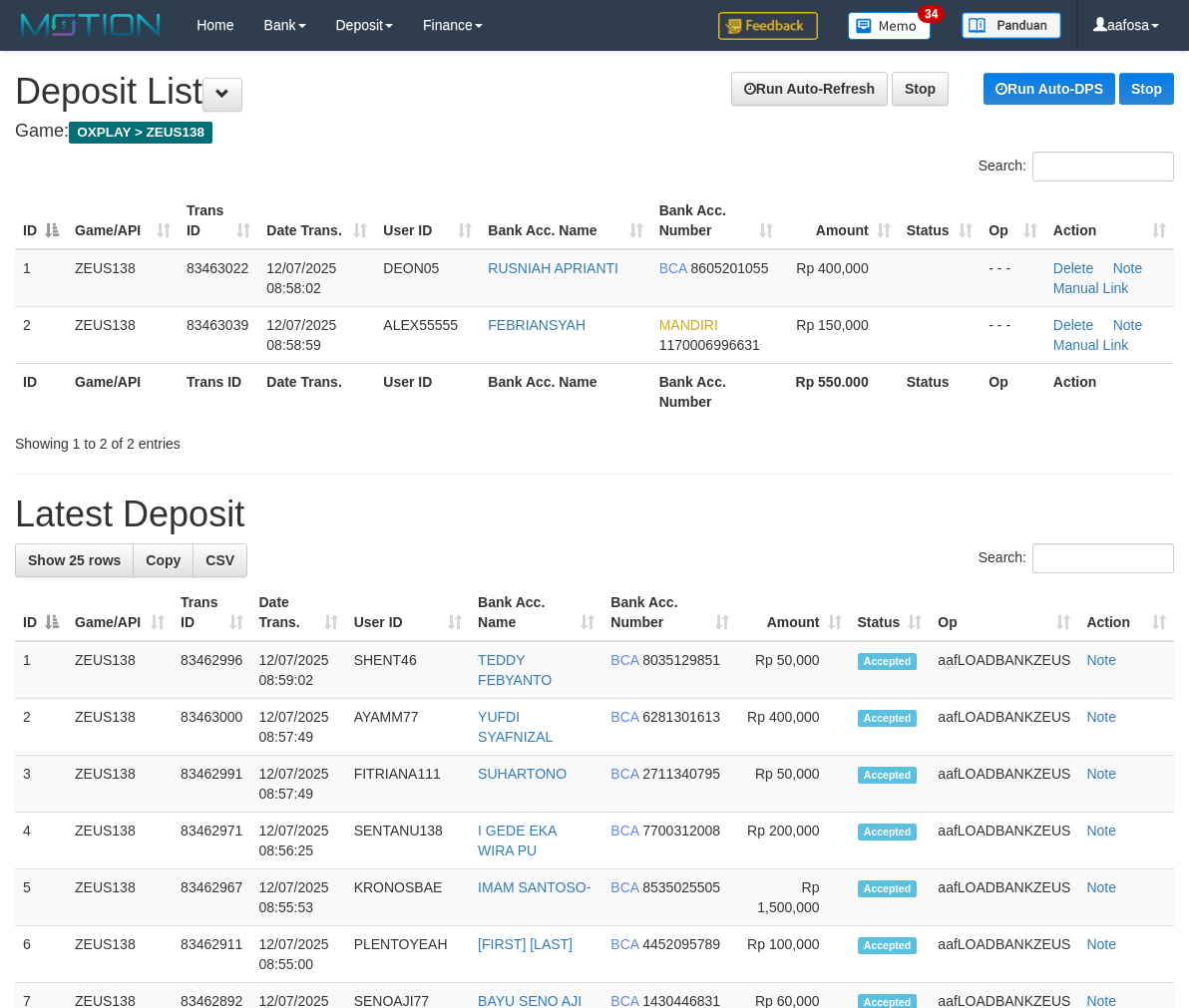 scroll, scrollTop: 0, scrollLeft: 0, axis: both 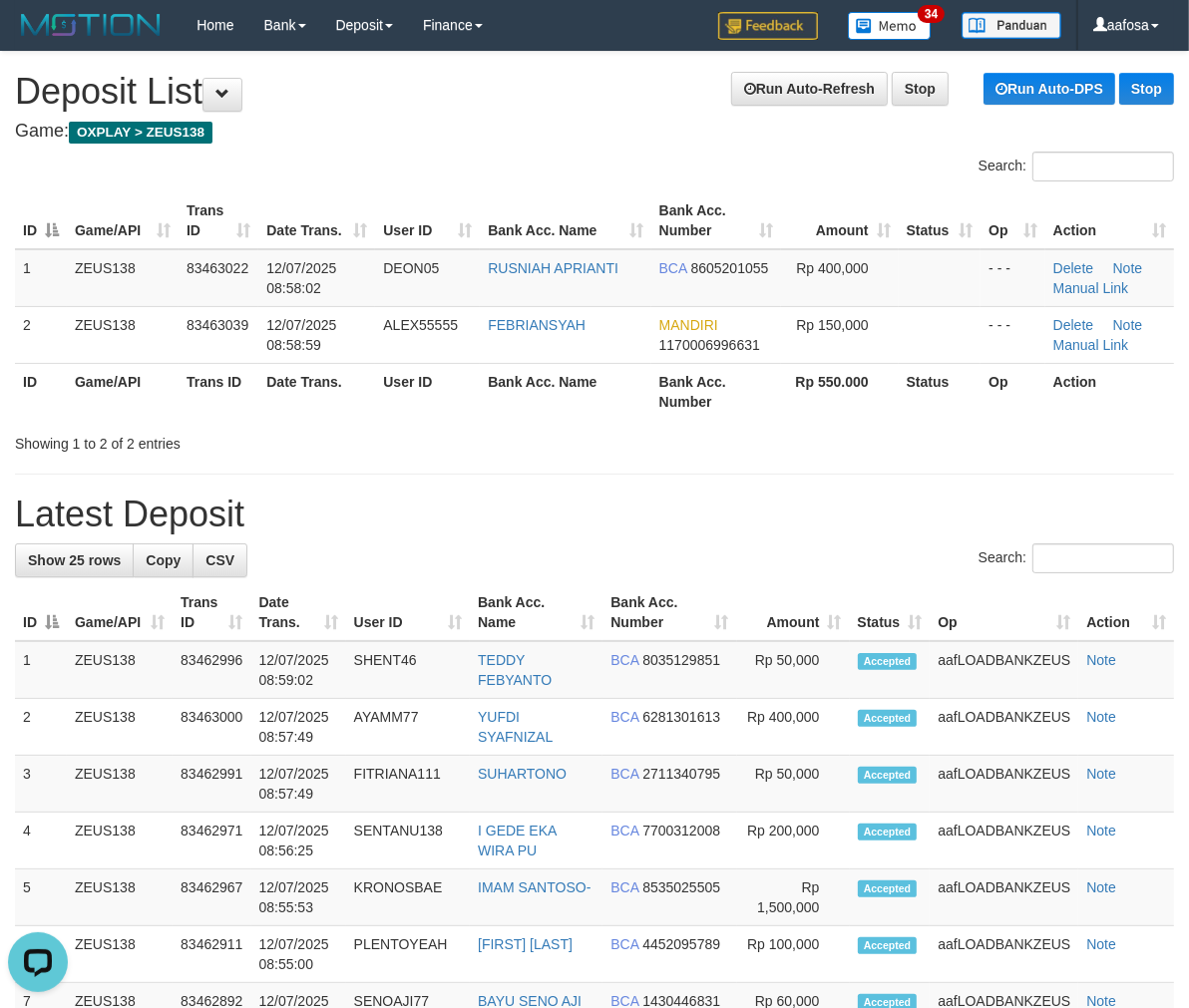 click on "**********" at bounding box center (594, 1124) 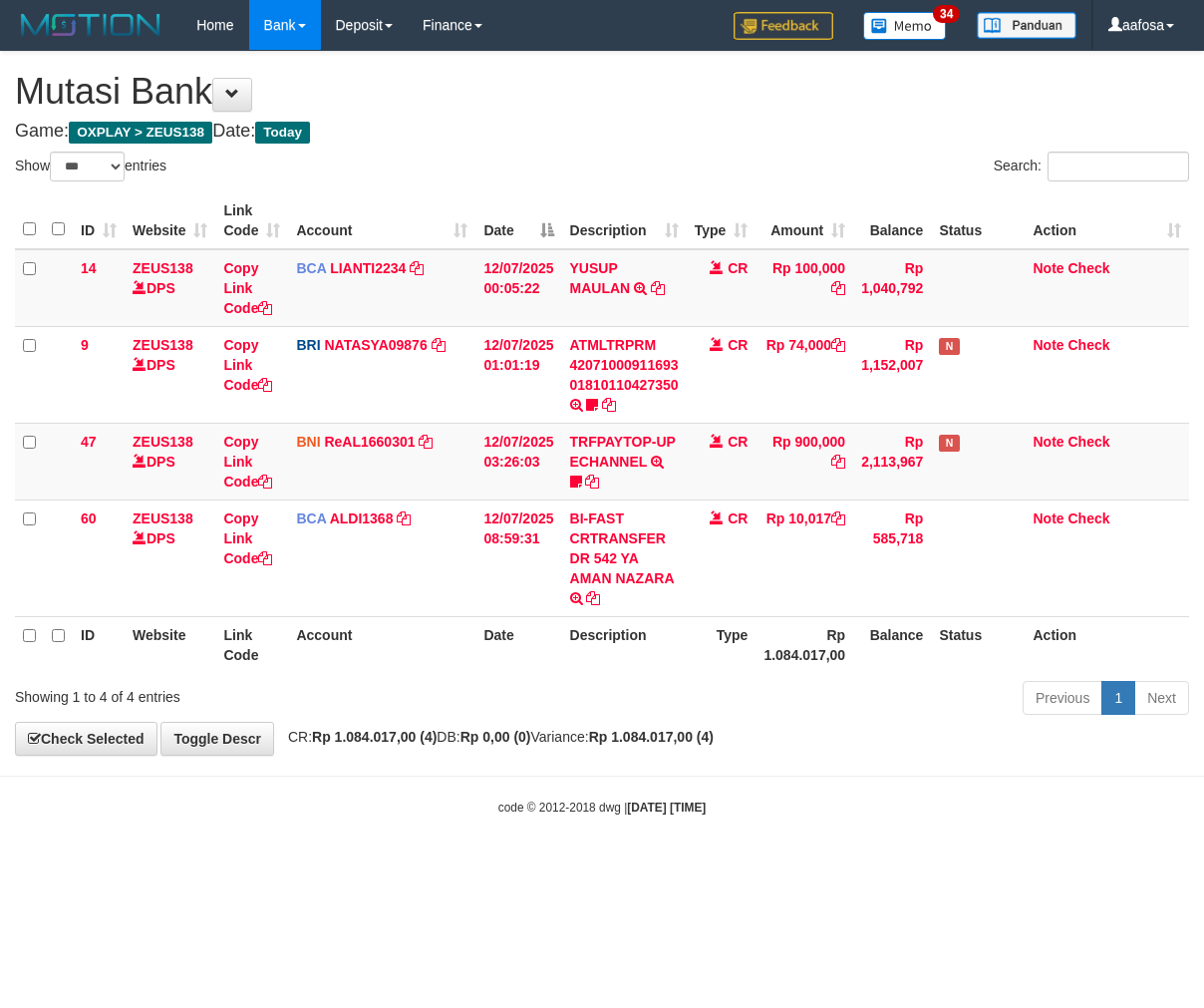 select on "***" 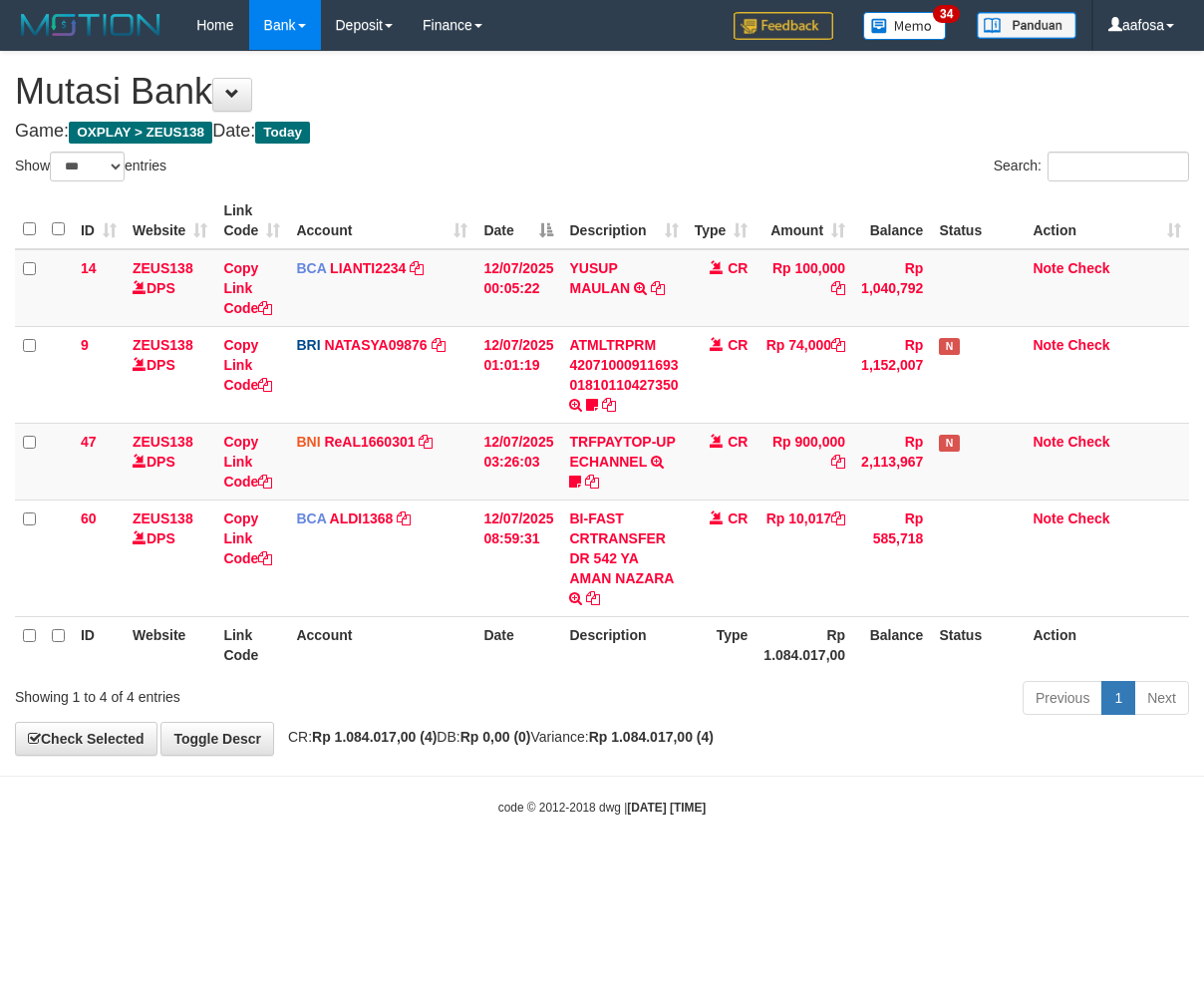 scroll, scrollTop: 0, scrollLeft: 0, axis: both 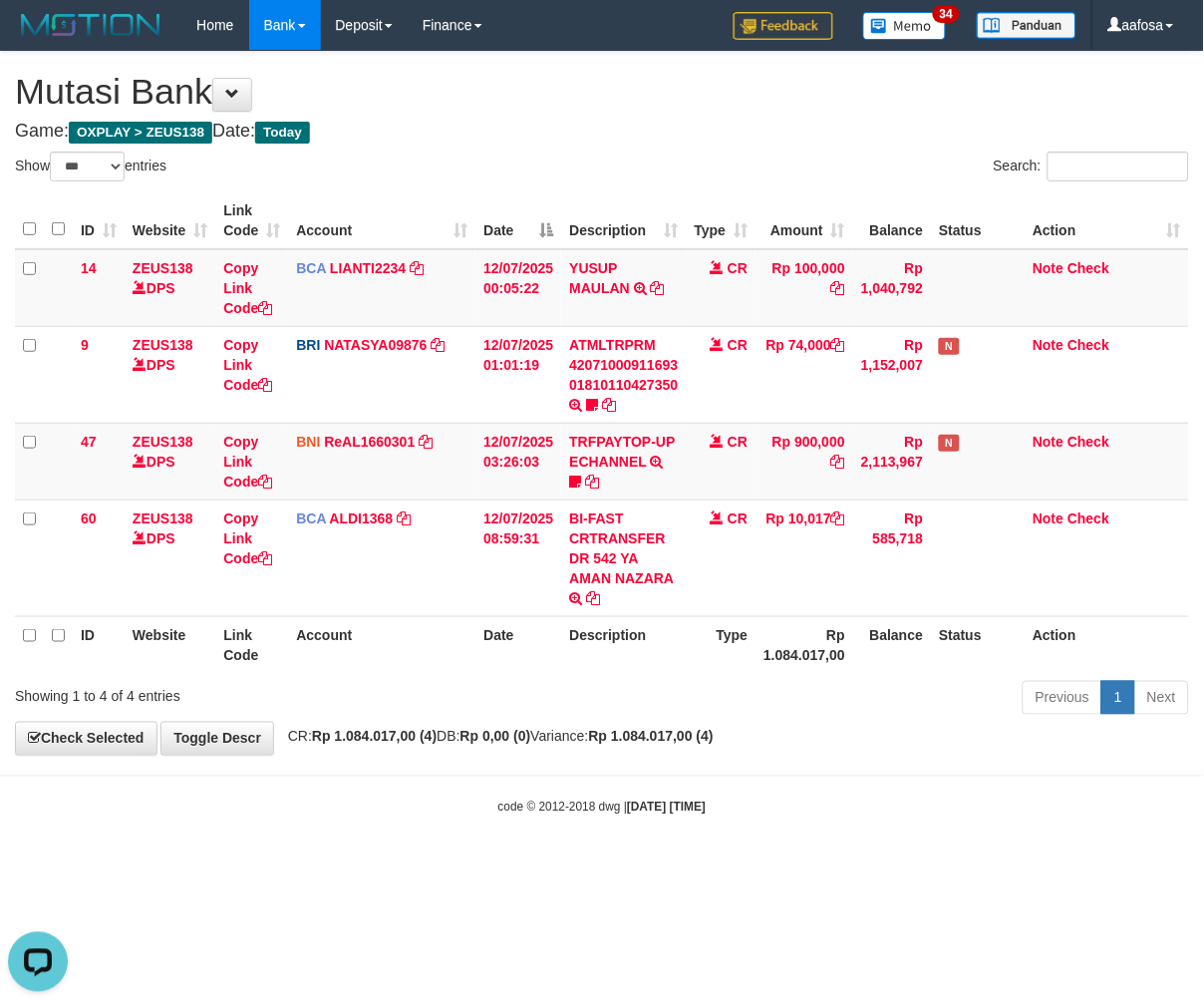 click on "Mutasi Bank" at bounding box center (602, 92) 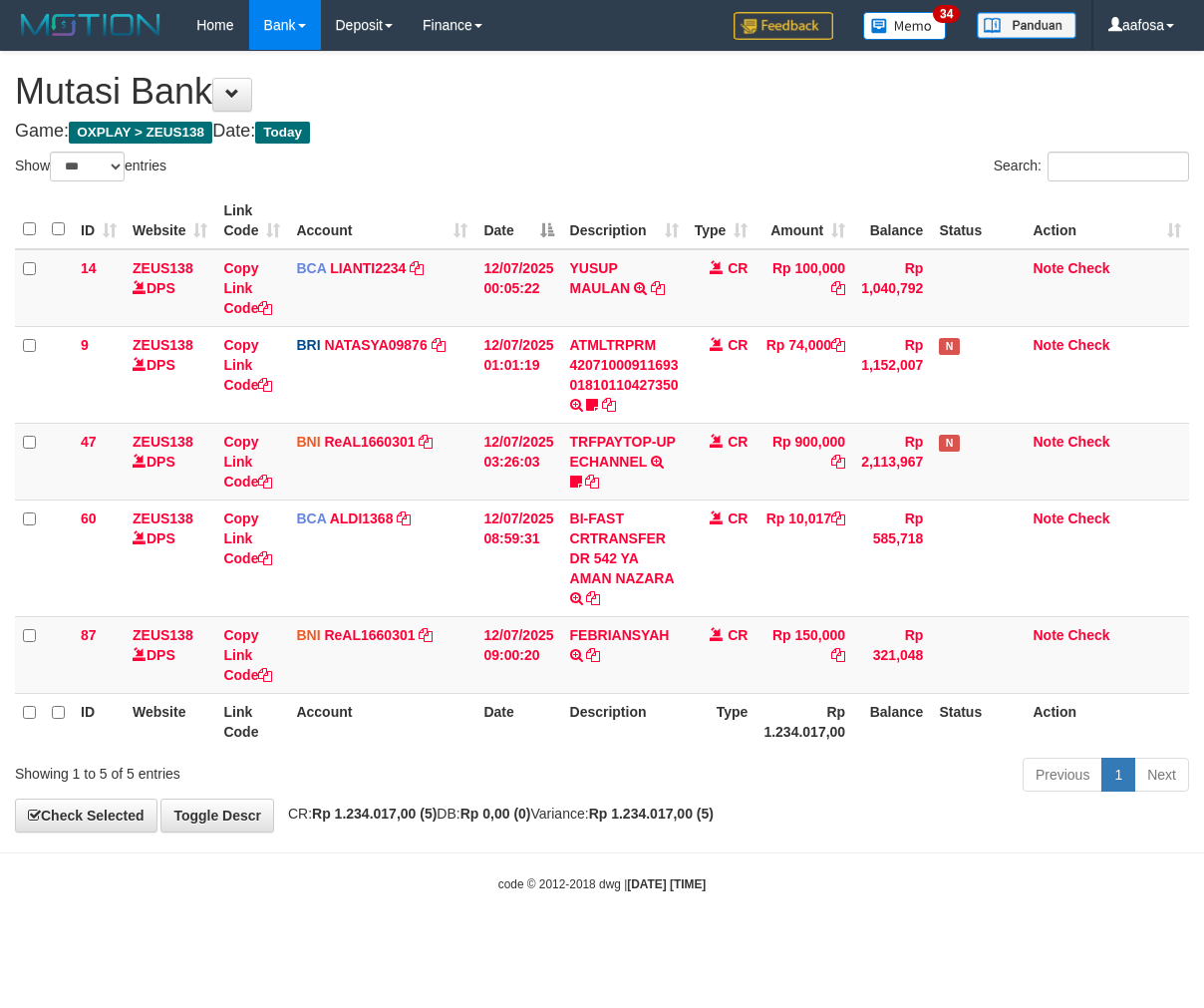 select on "***" 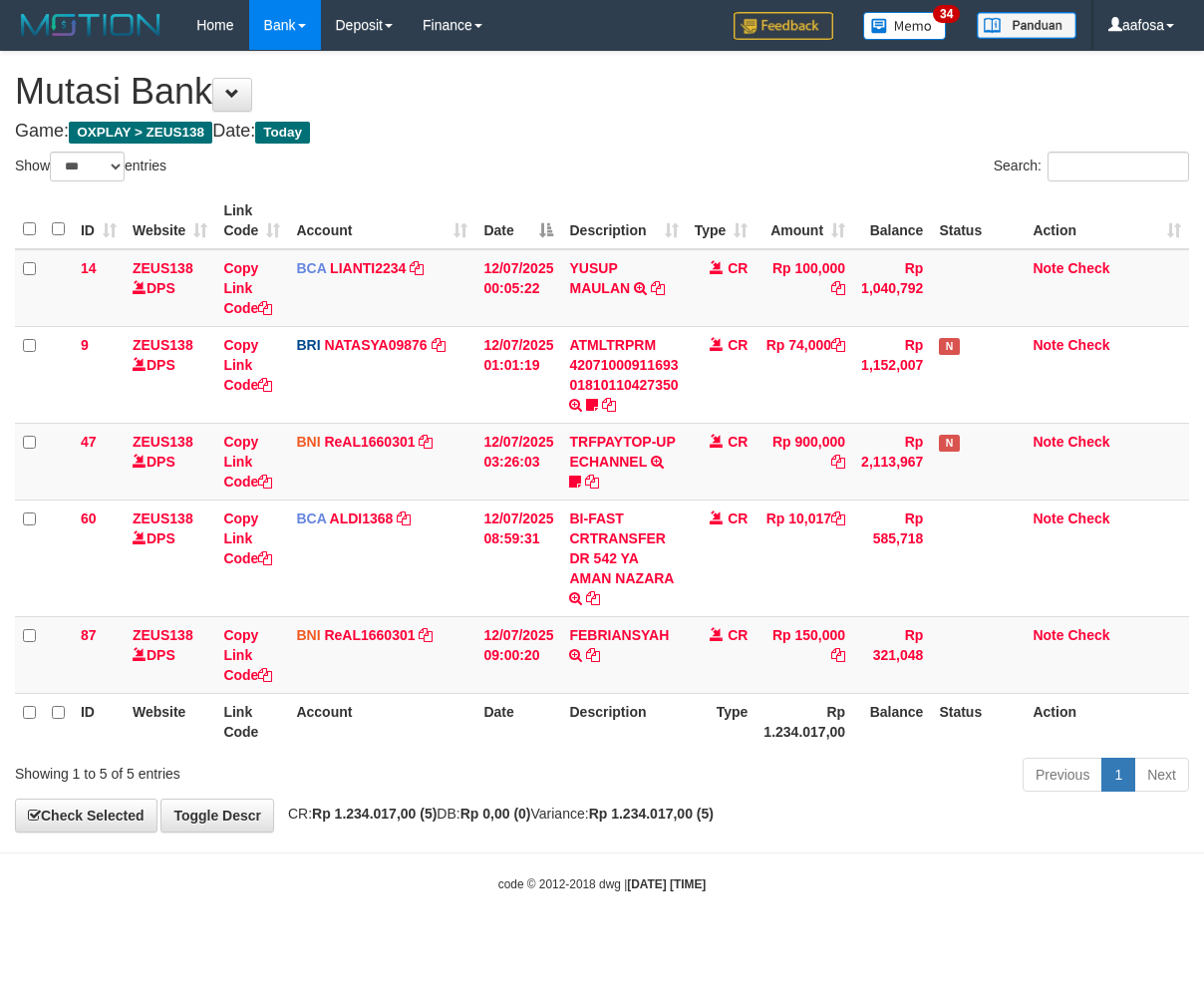 scroll, scrollTop: 0, scrollLeft: 0, axis: both 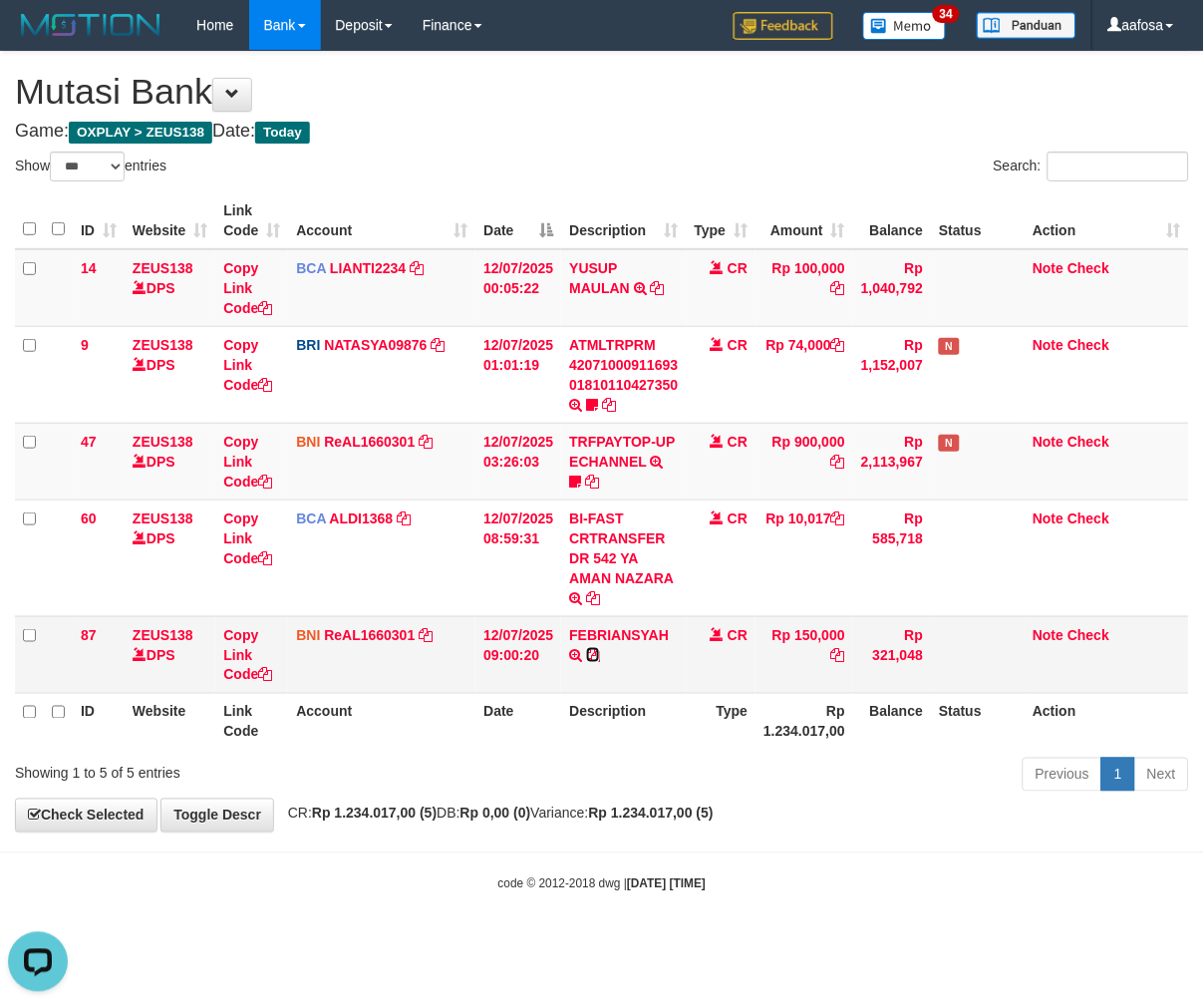 click at bounding box center [593, 655] 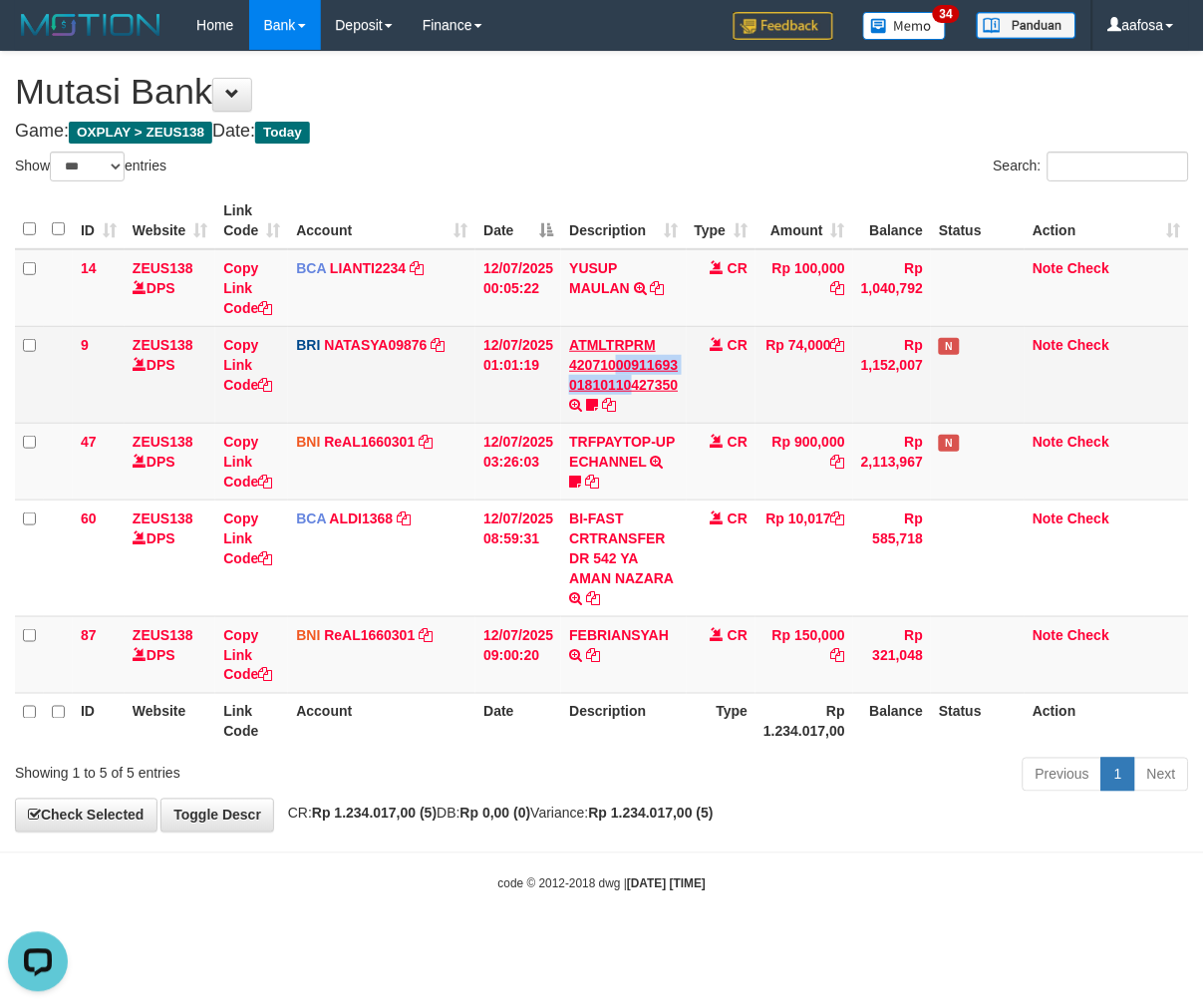click on "ATMLTRPRM 42071000911693 01810110427350            TRANSAKSI KREDIT DARI BANK LAIN ATMLTRPRM 42071000911693 01810110427350    DEWAJUDI777BANTU BUKTI TRANSFER" at bounding box center [623, 374] 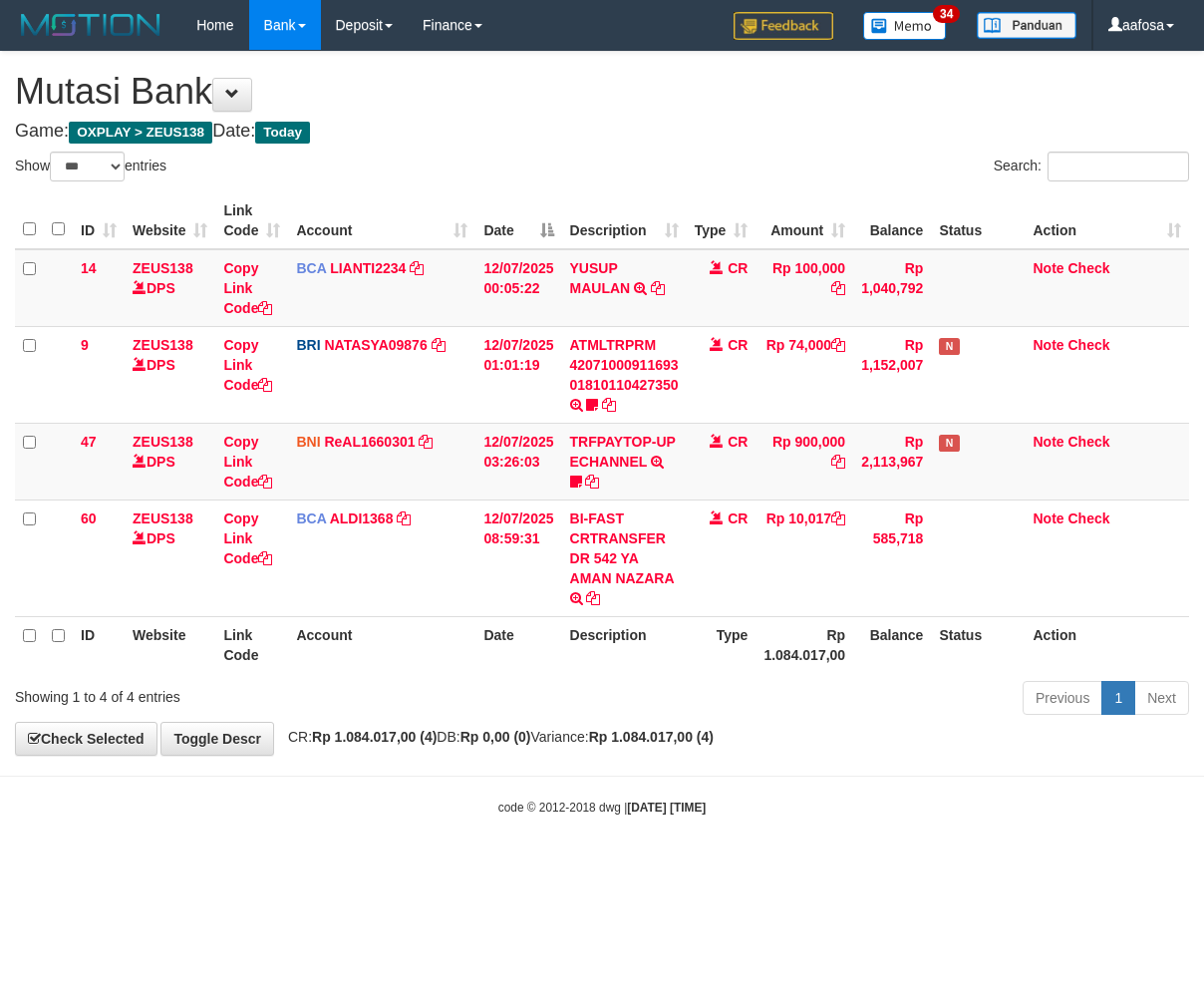 select on "***" 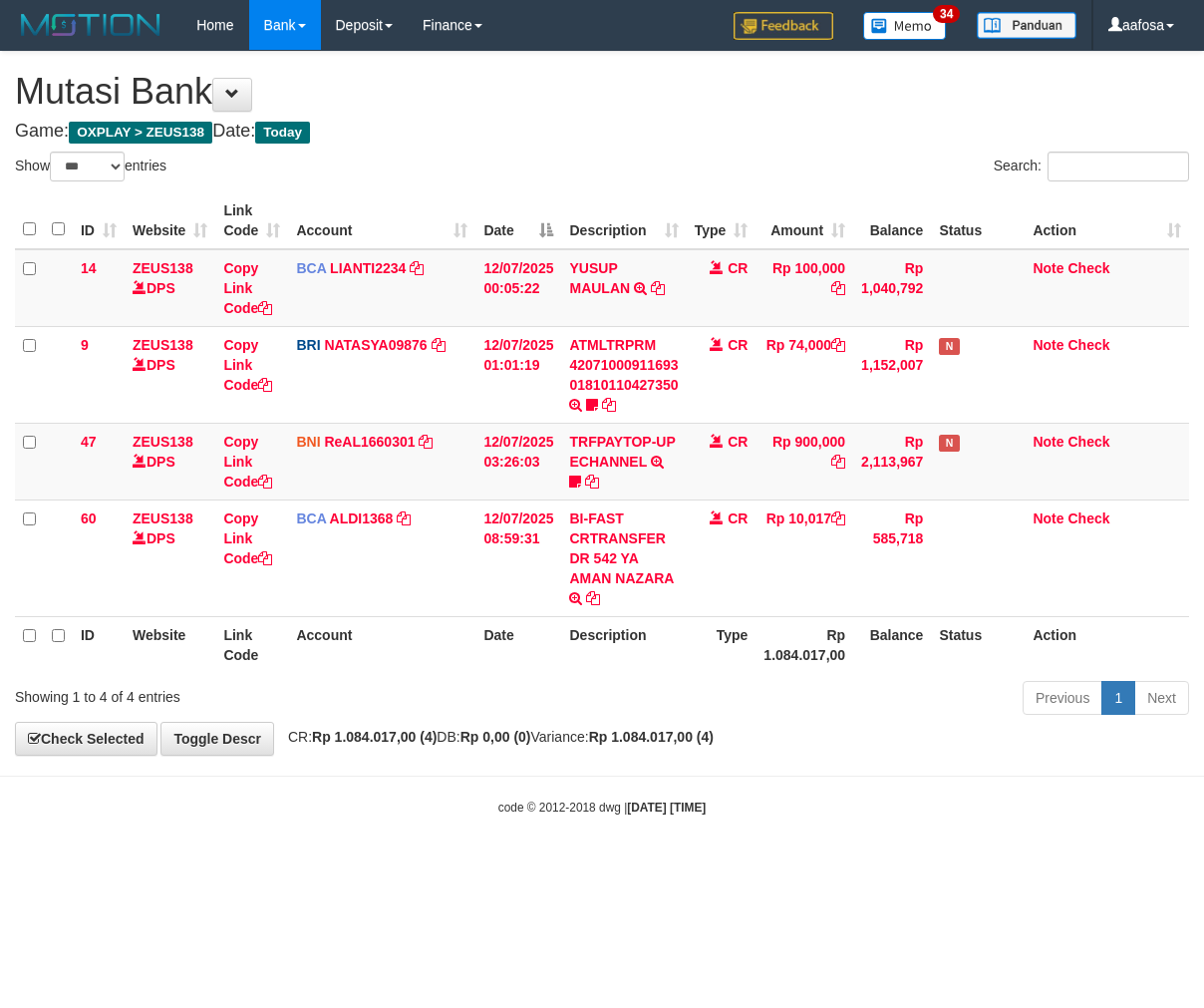 scroll, scrollTop: 0, scrollLeft: 0, axis: both 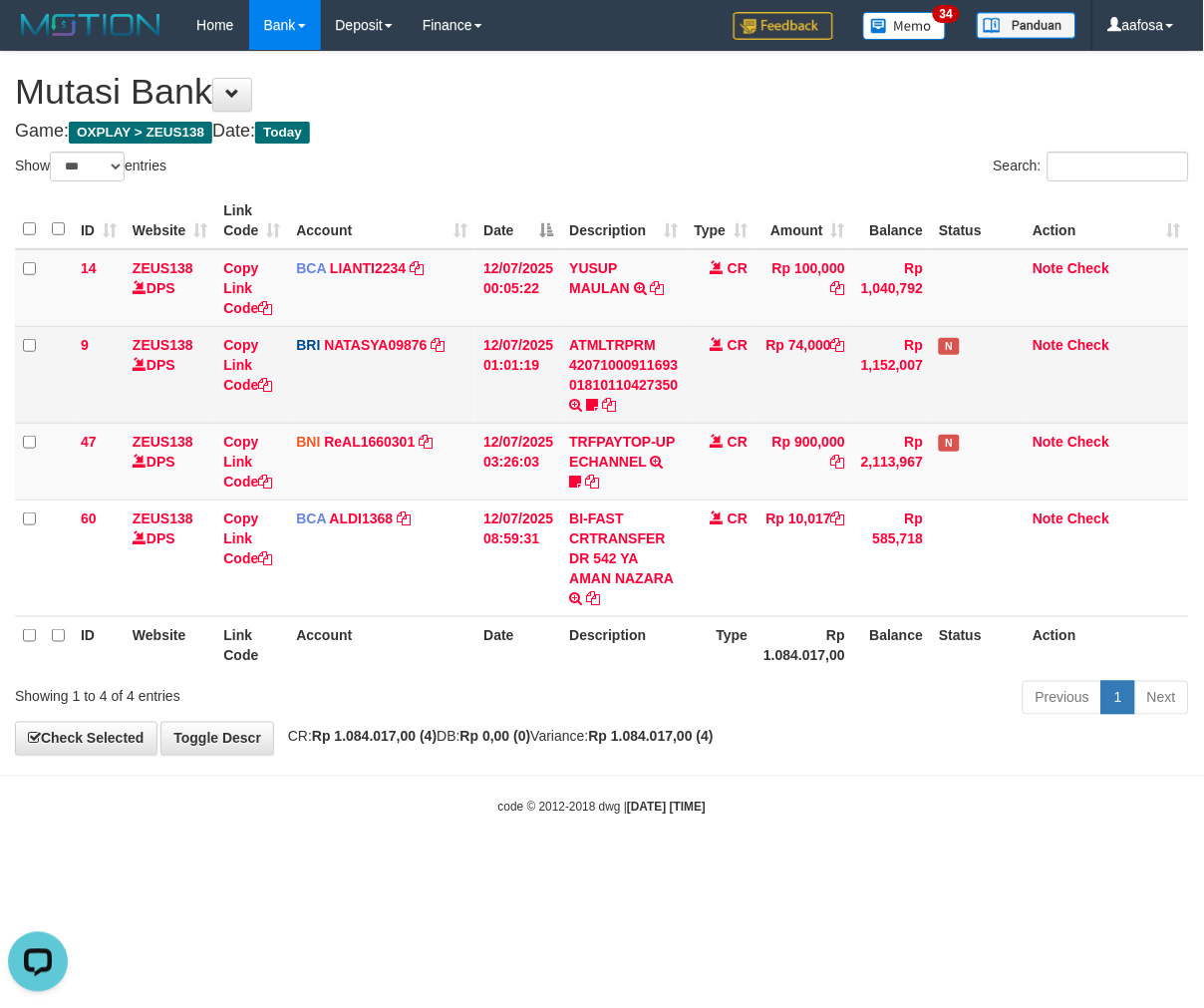 click on "Rp 74,000" at bounding box center [804, 374] 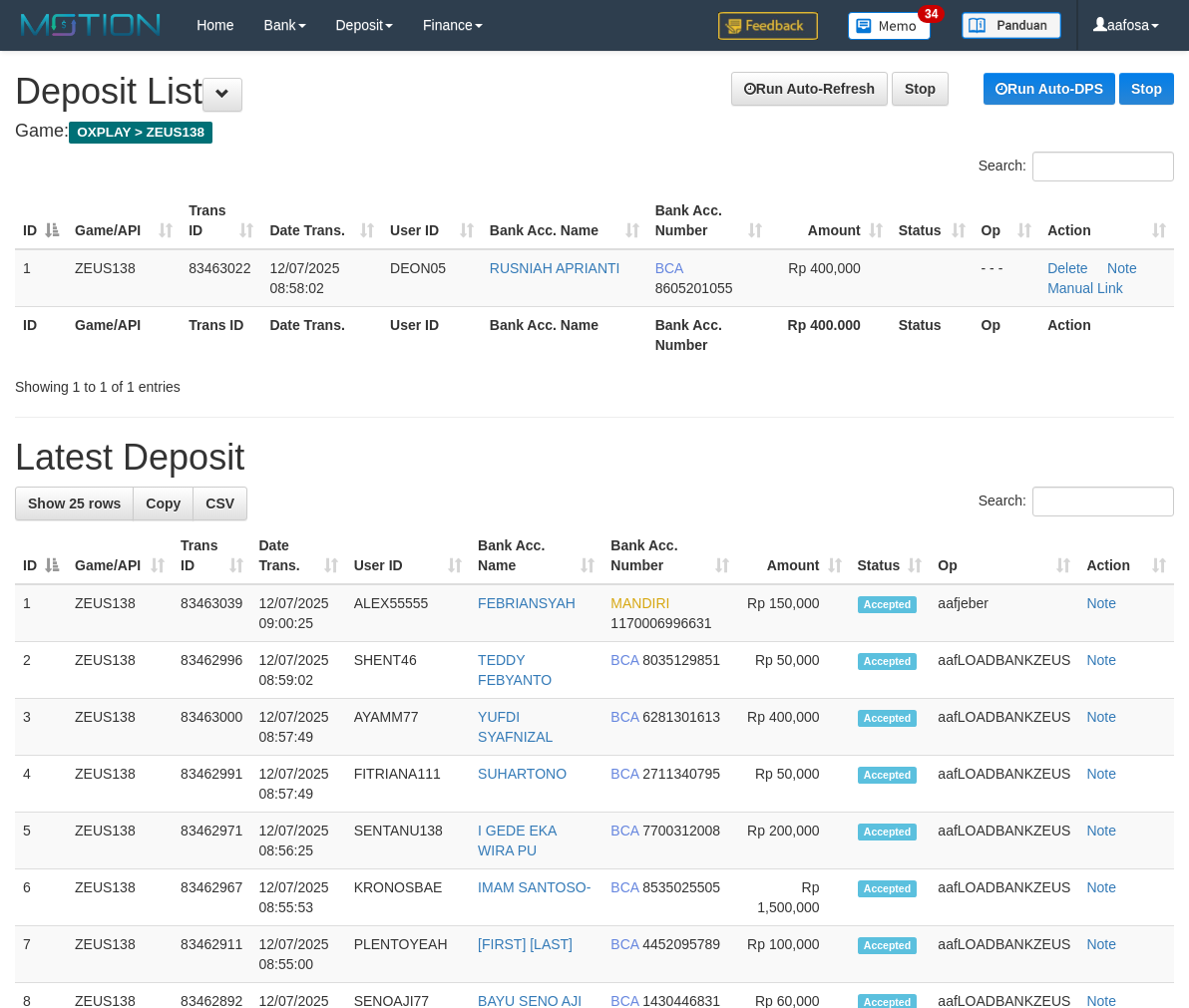 scroll, scrollTop: 0, scrollLeft: 0, axis: both 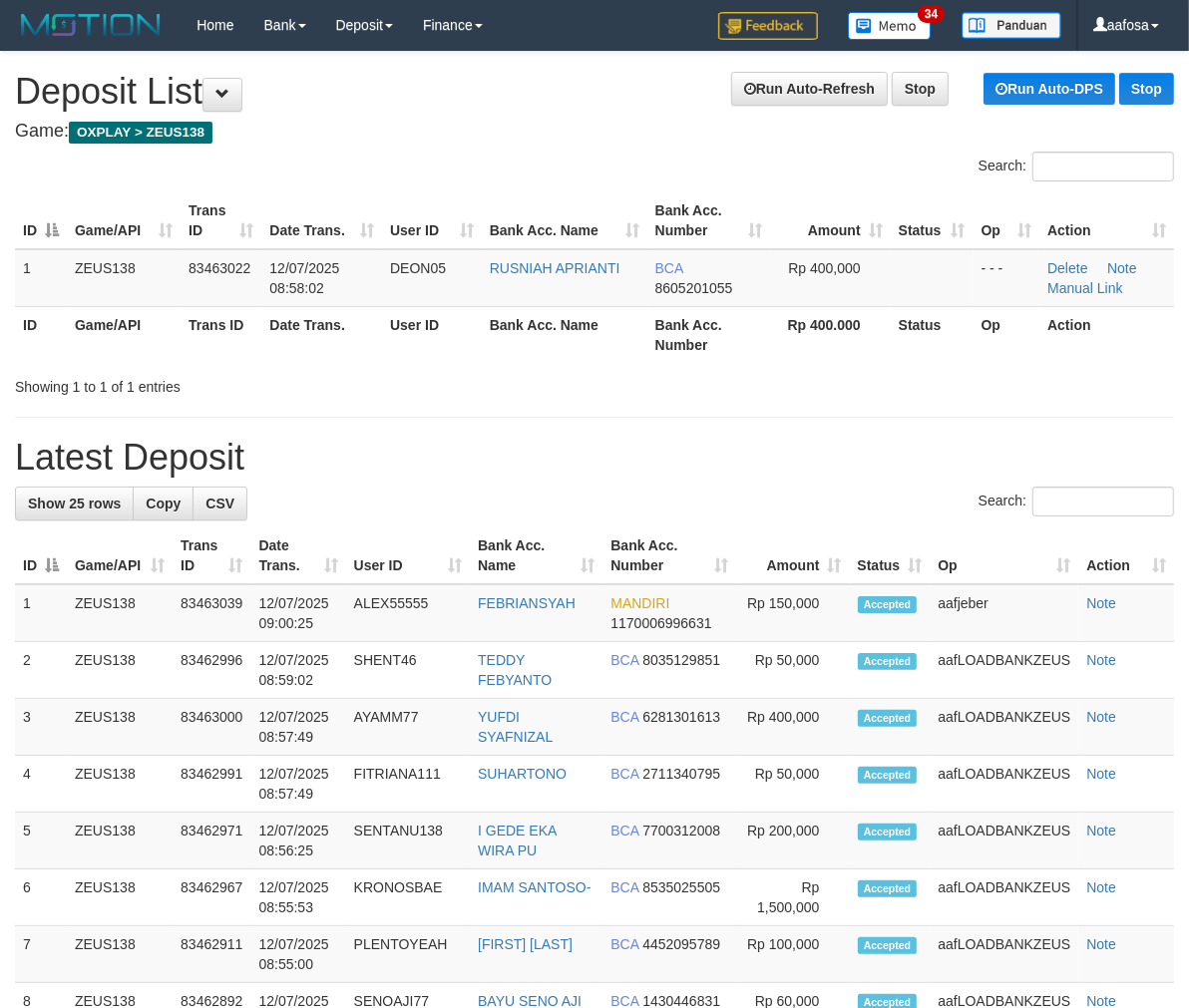 click on "Latest Deposit" at bounding box center (594, 458) 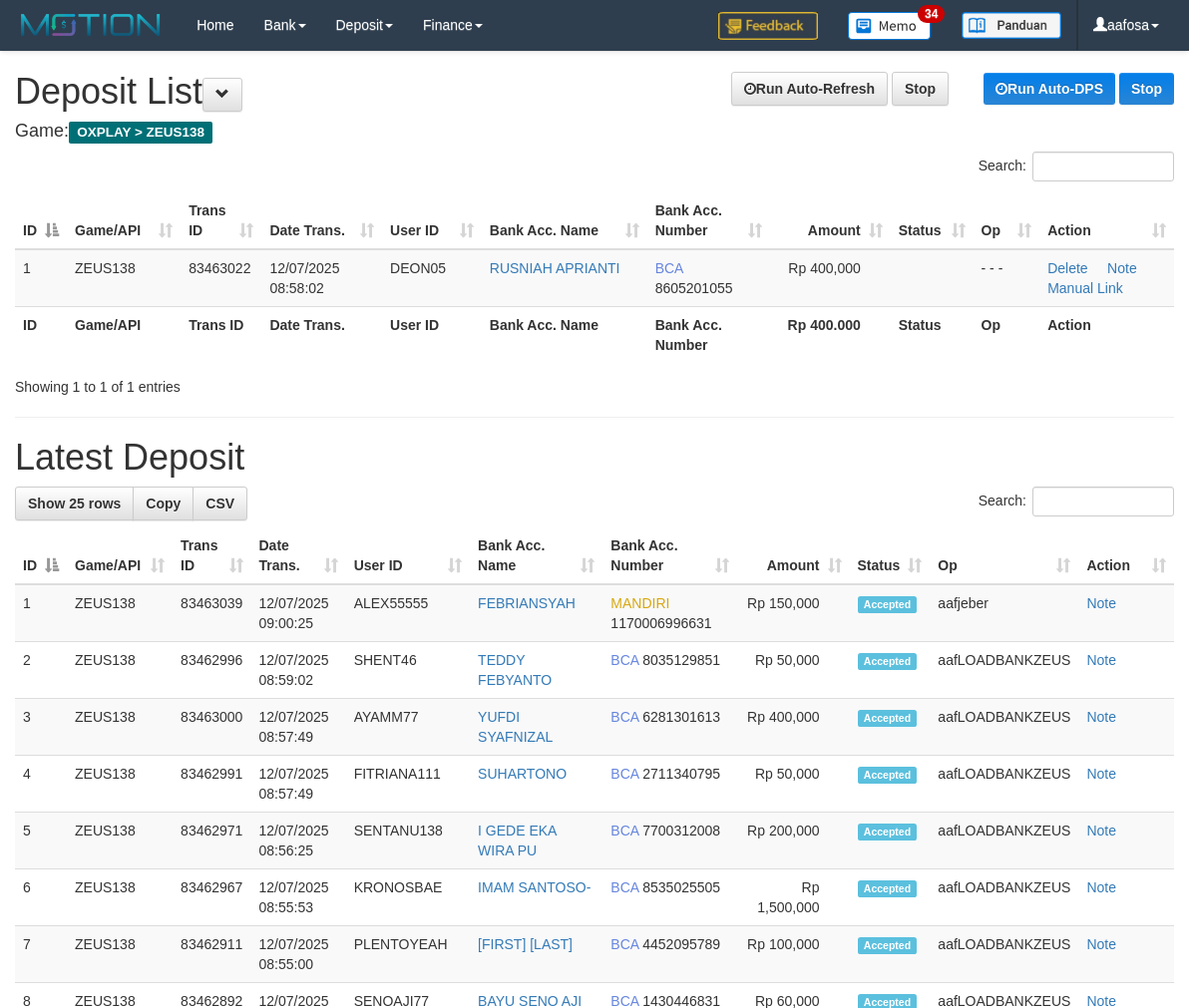scroll, scrollTop: 0, scrollLeft: 0, axis: both 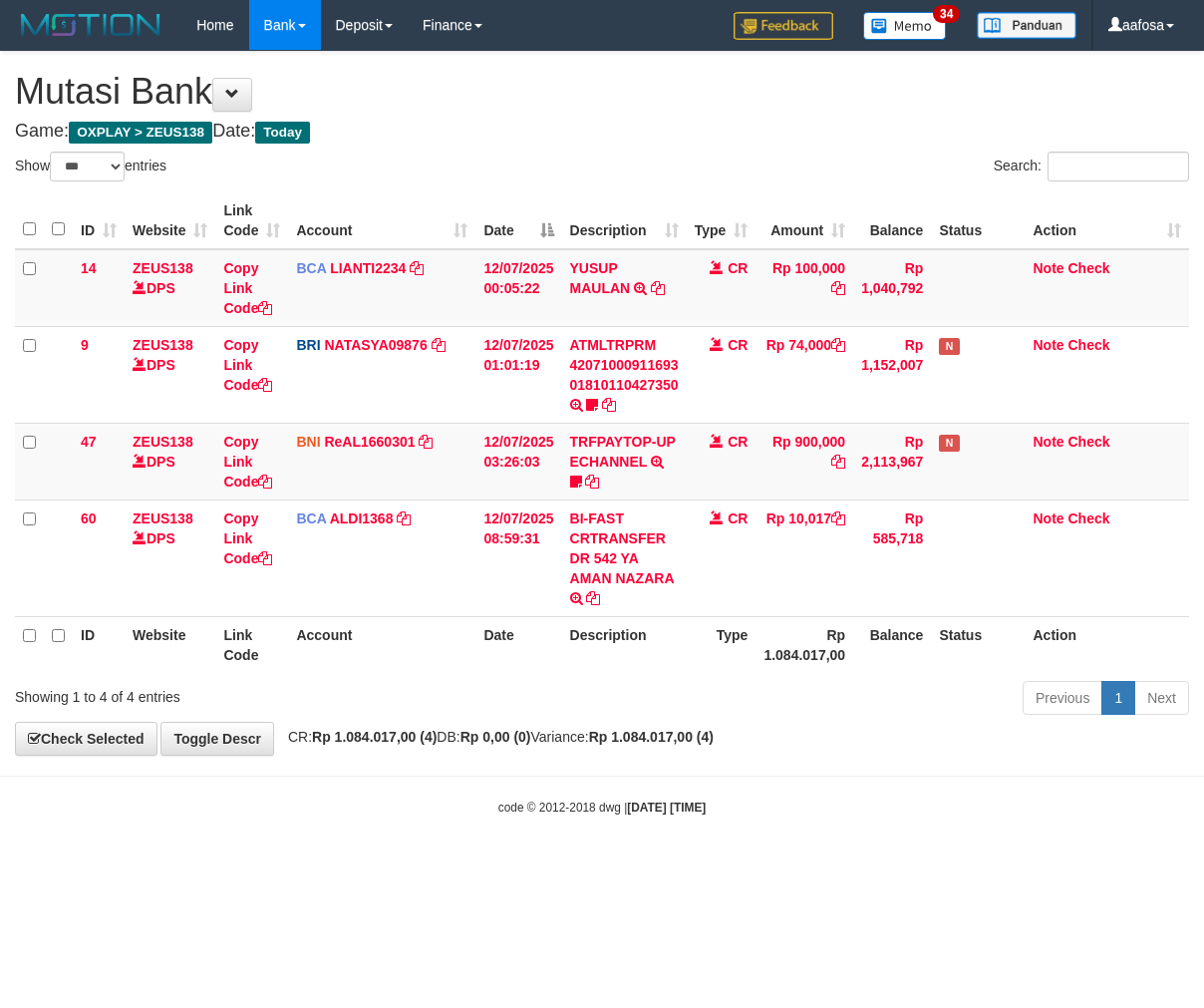 select on "***" 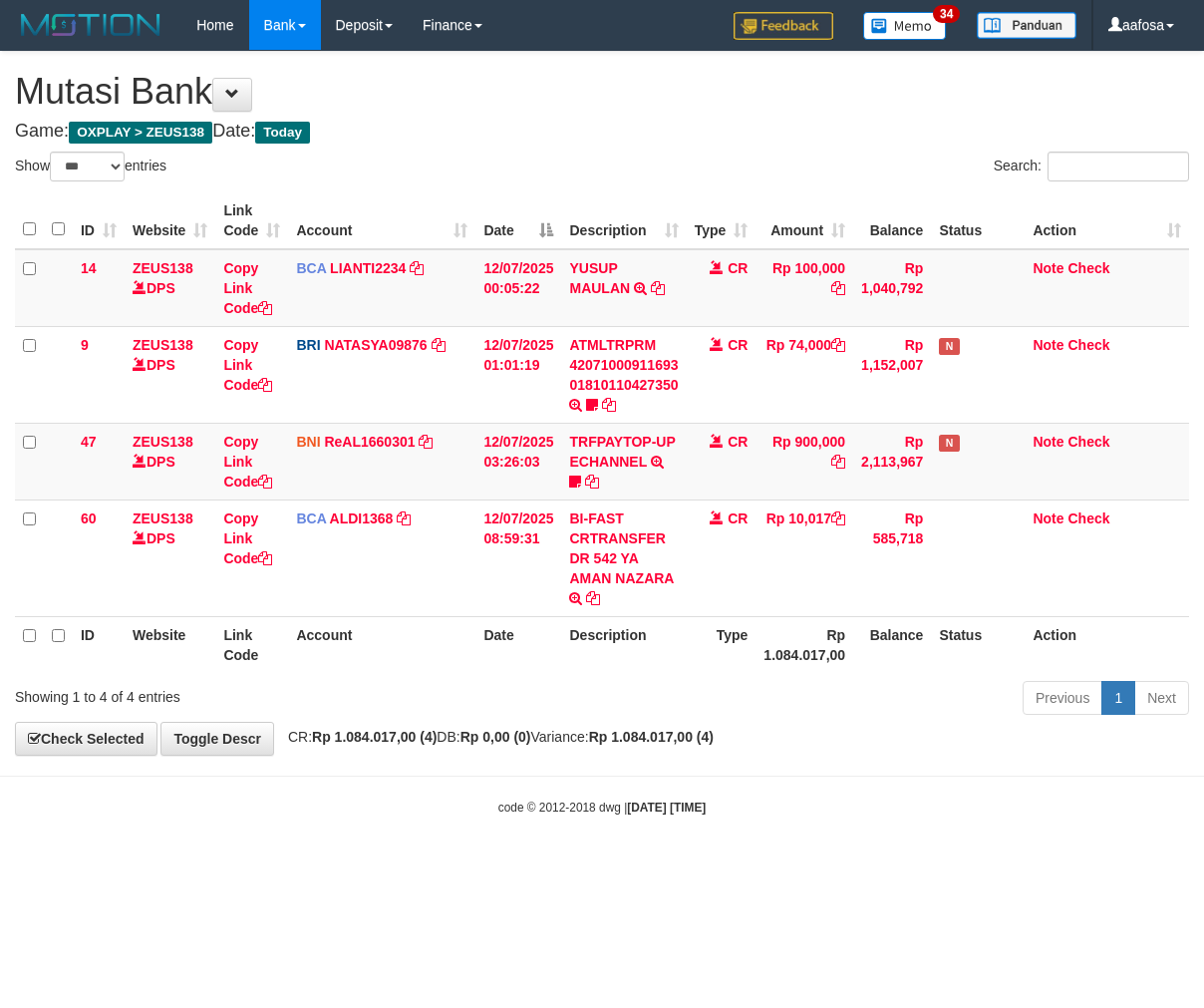 scroll, scrollTop: 0, scrollLeft: 0, axis: both 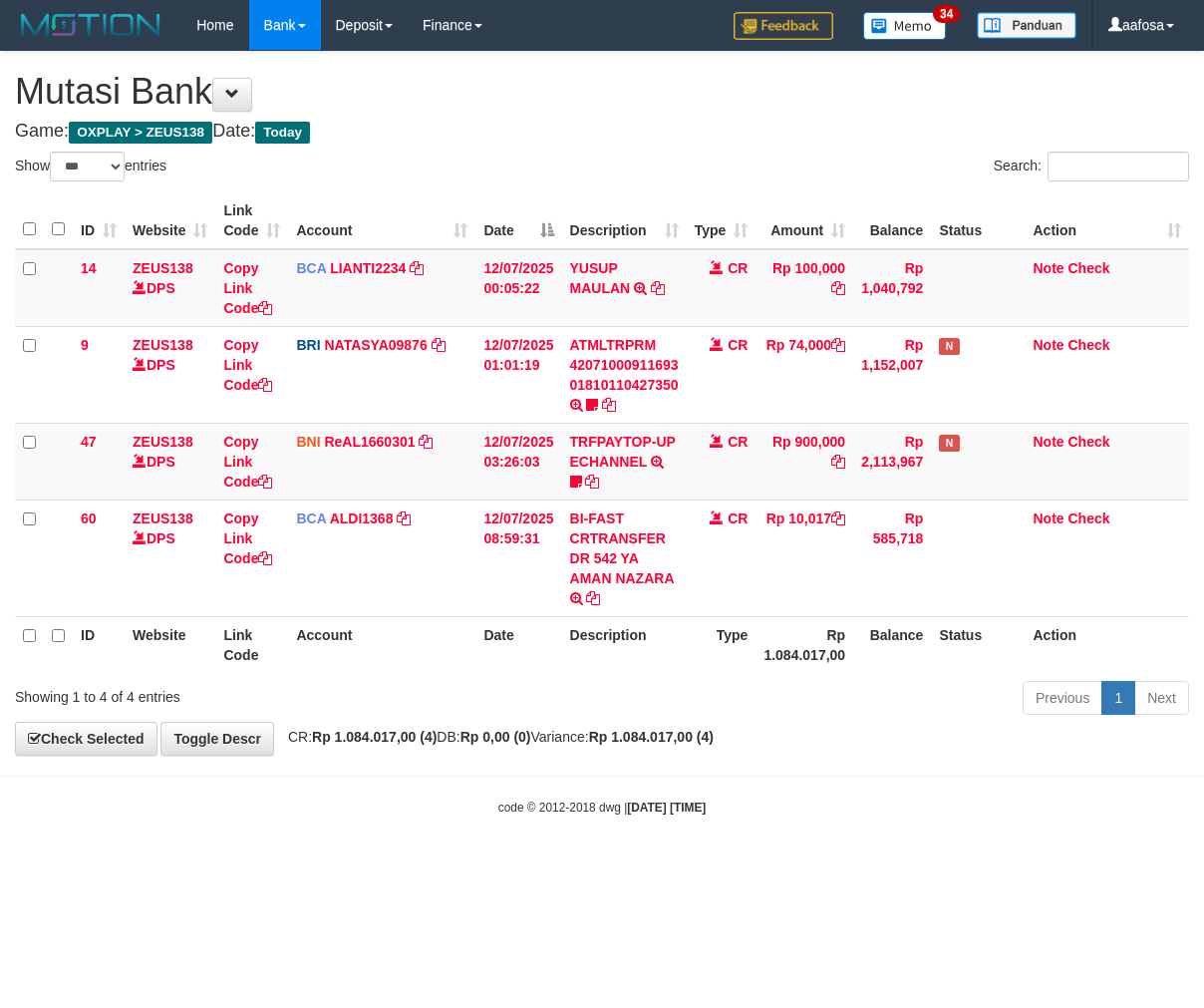 select on "***" 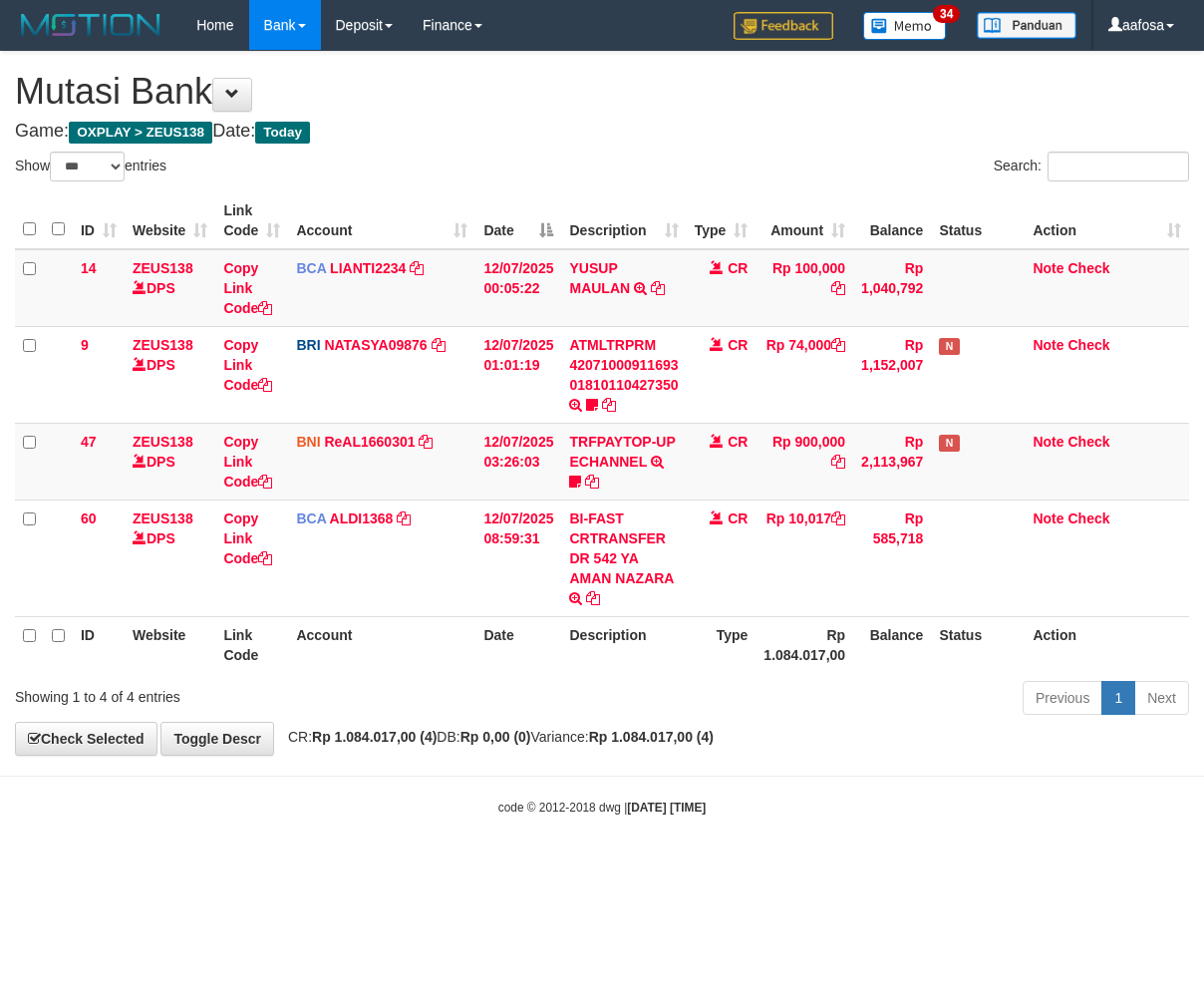 scroll, scrollTop: 0, scrollLeft: 0, axis: both 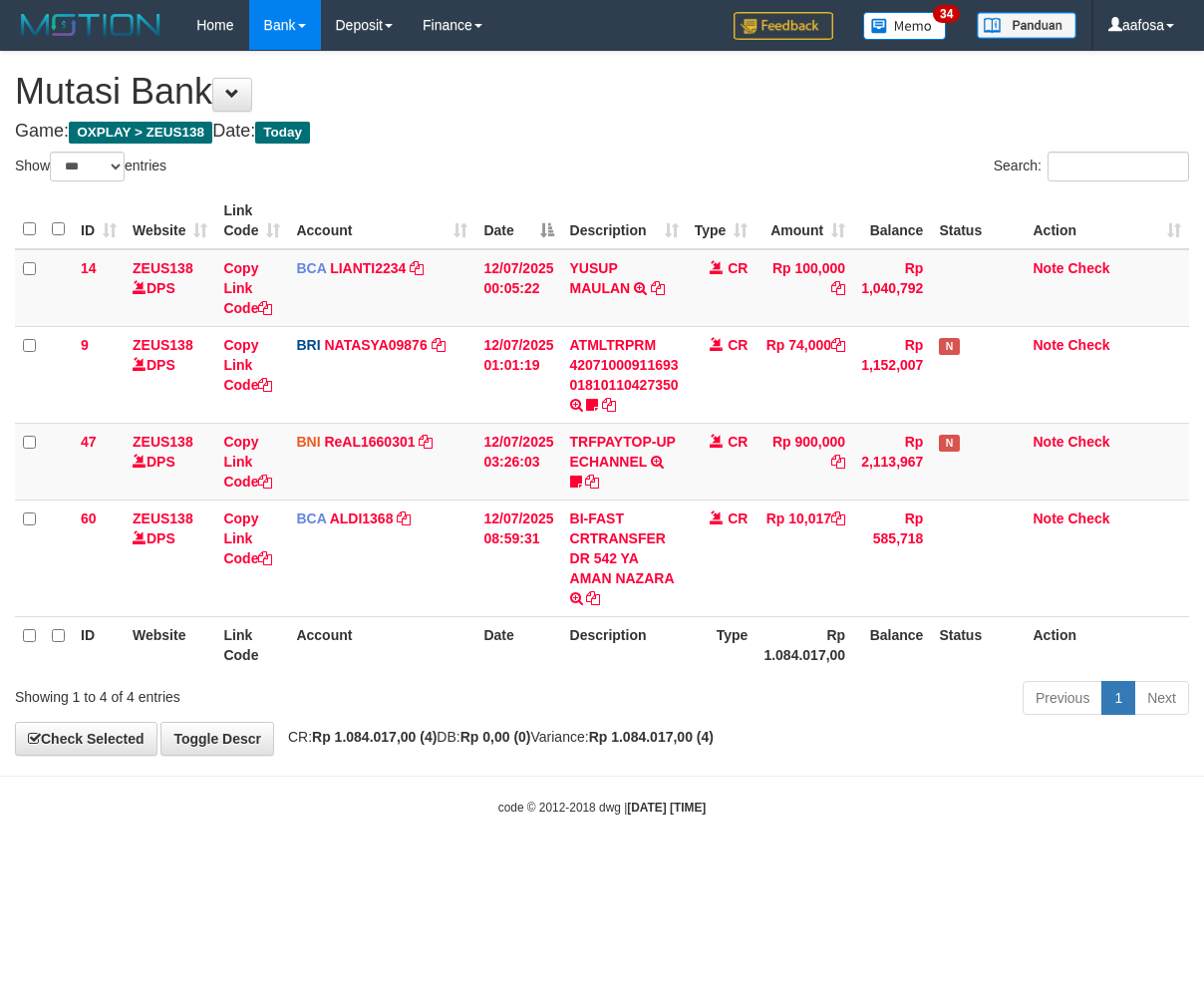 select on "***" 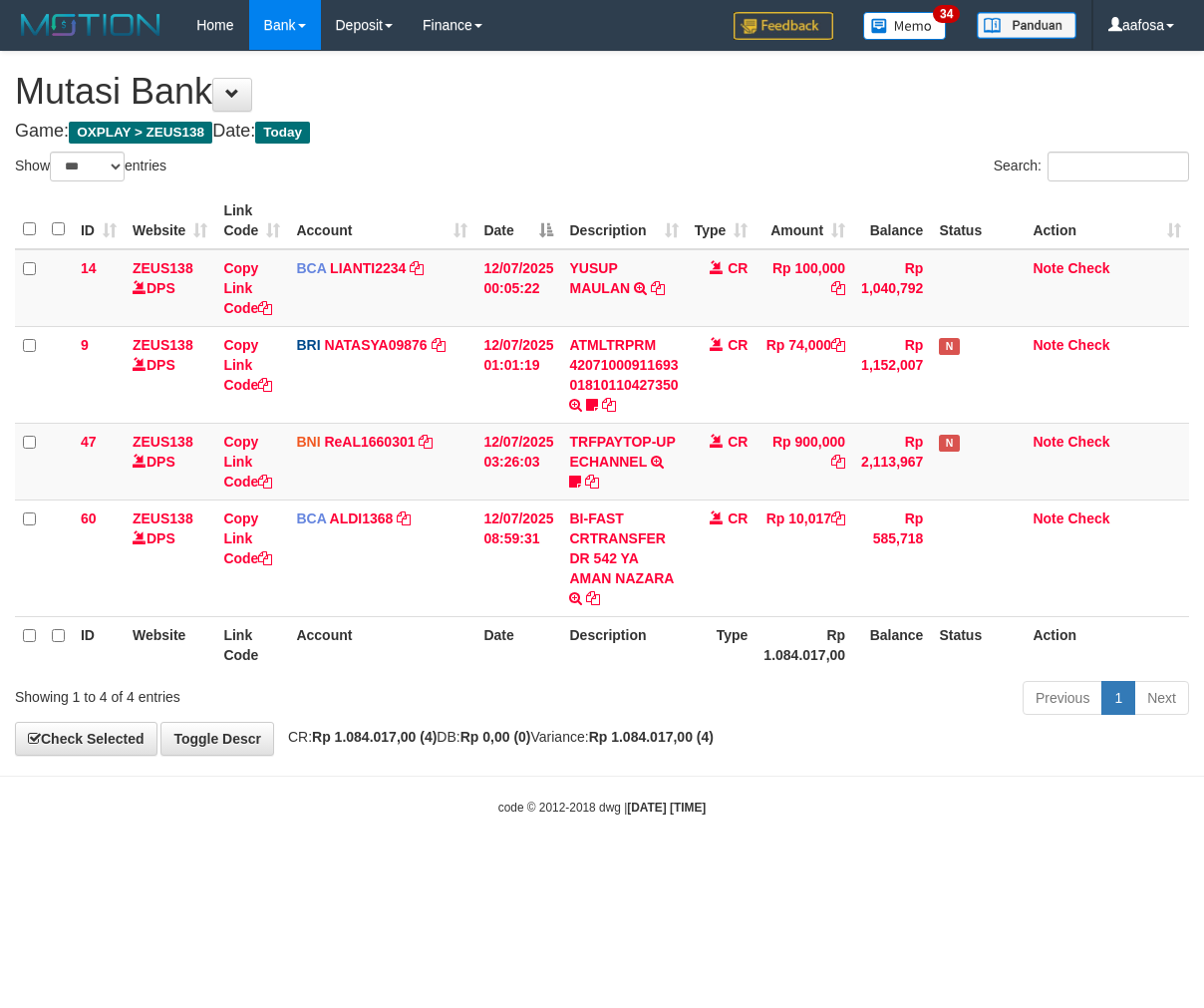 scroll, scrollTop: 0, scrollLeft: 0, axis: both 